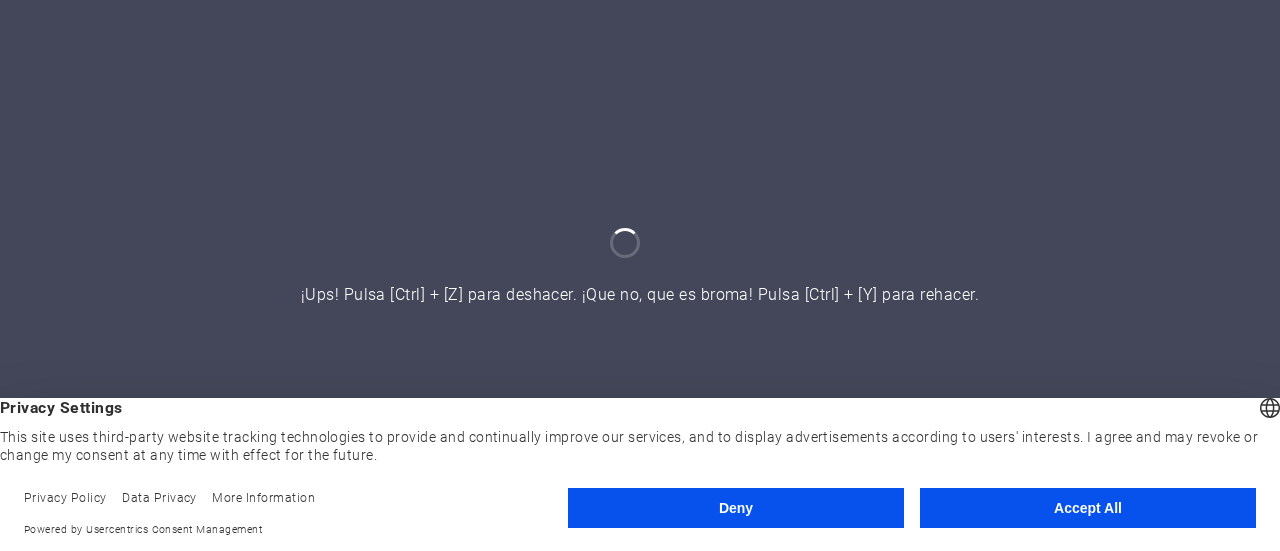 scroll, scrollTop: 0, scrollLeft: 0, axis: both 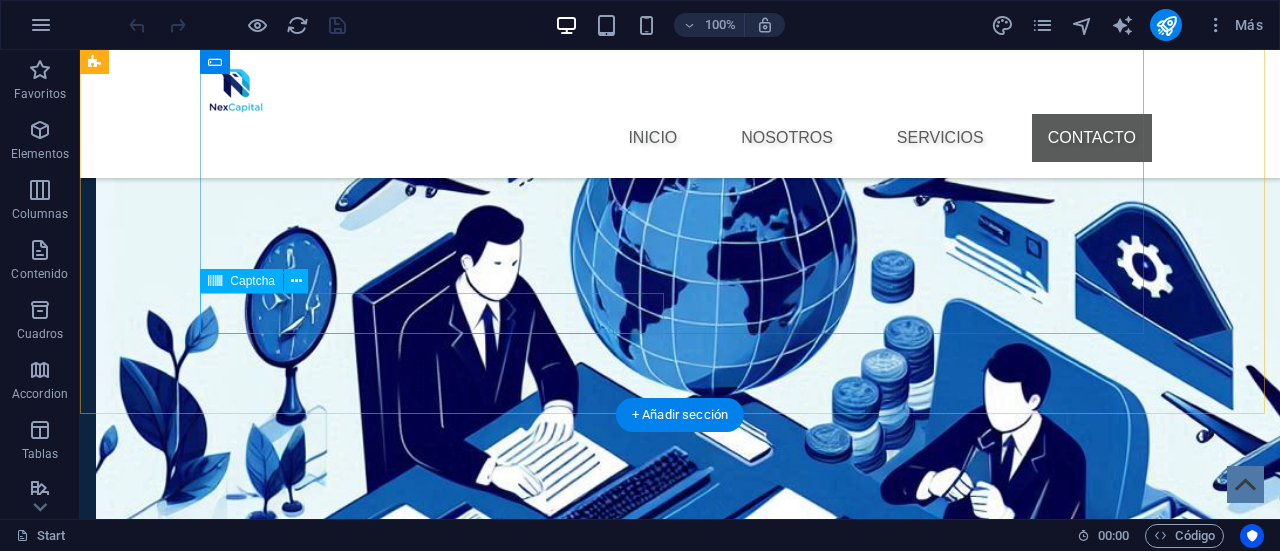 click on "¿Ilegible? Cargar nuevo" at bounding box center [440, 2394] 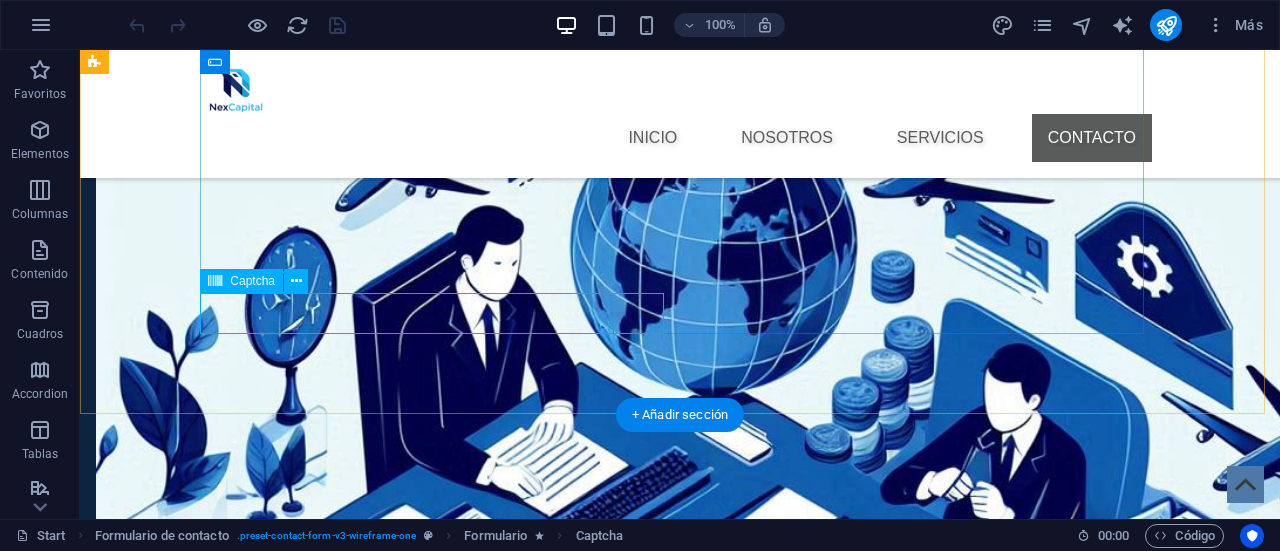 click on "¿Ilegible? Cargar nuevo" at bounding box center (440, 2394) 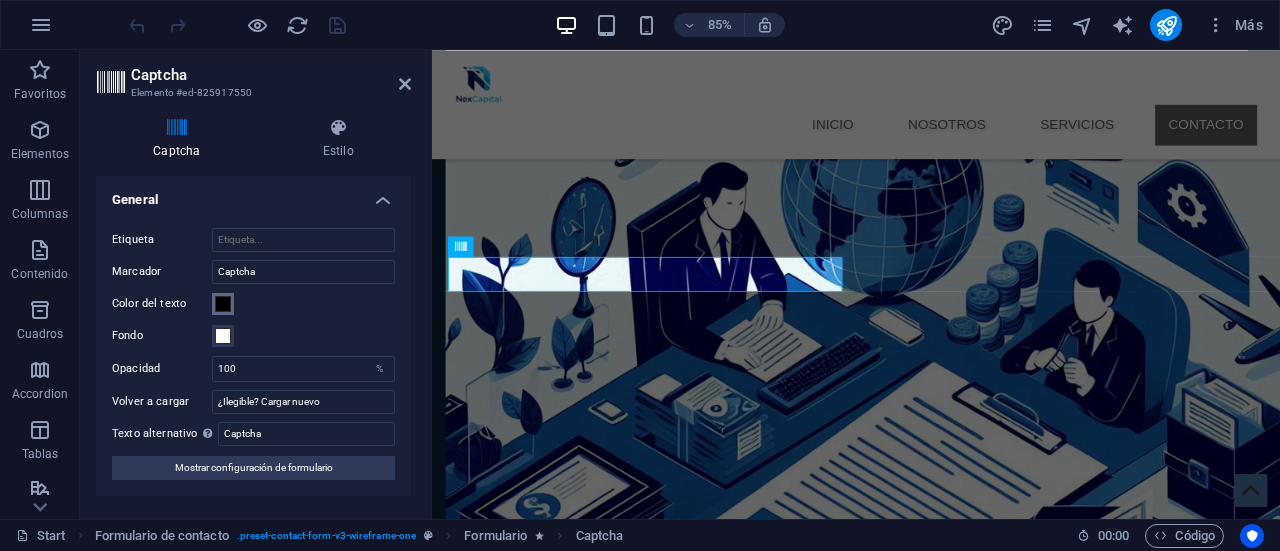 click at bounding box center (223, 304) 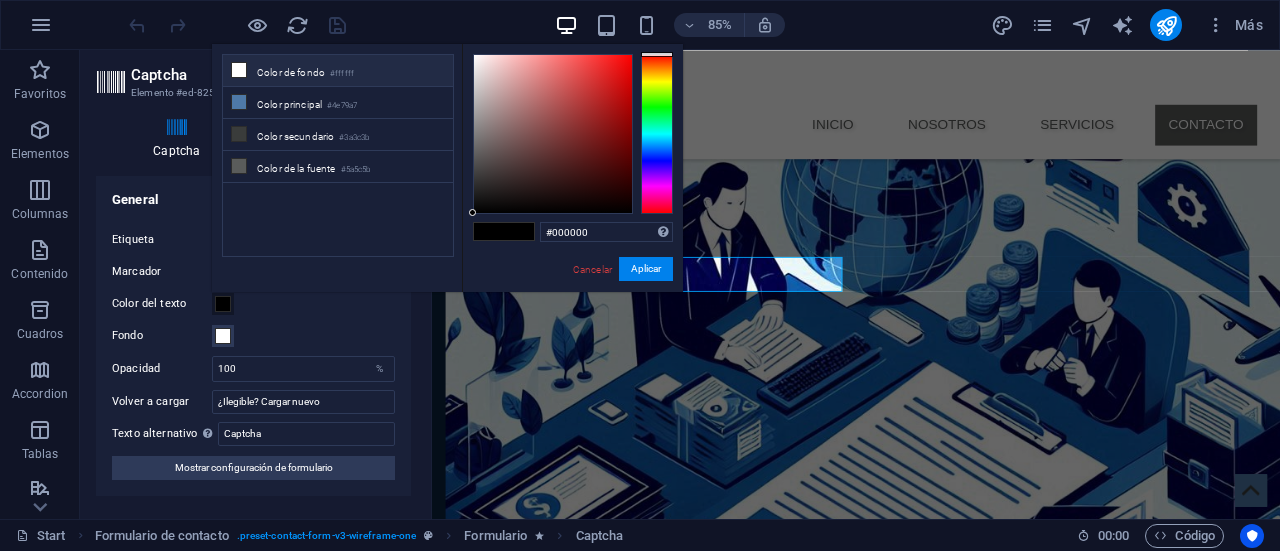 click at bounding box center [239, 70] 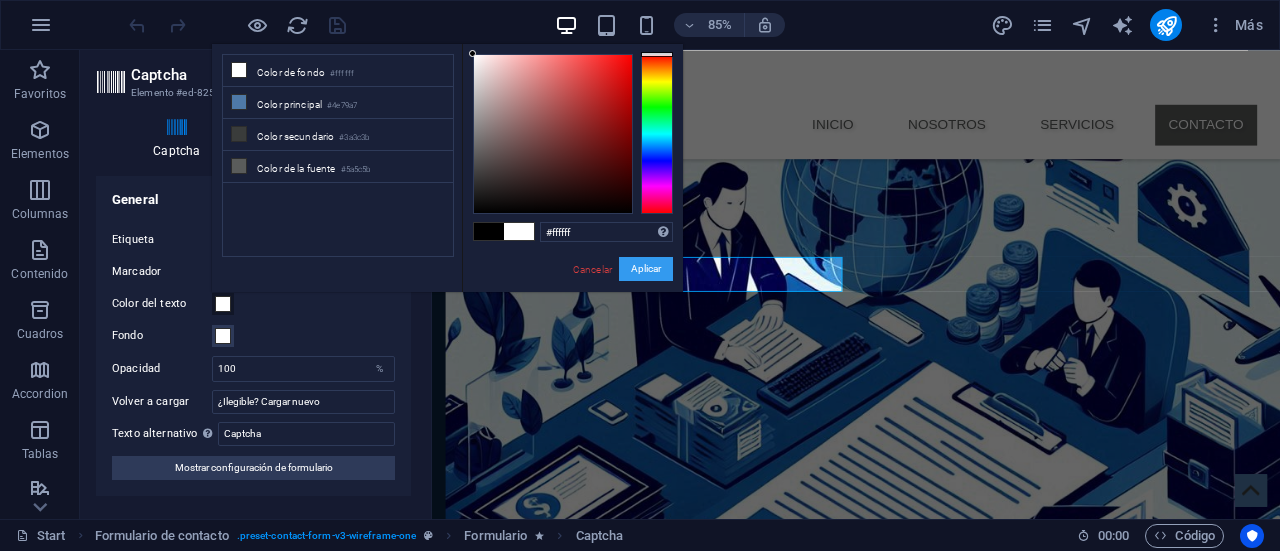 click on "Aplicar" at bounding box center [646, 269] 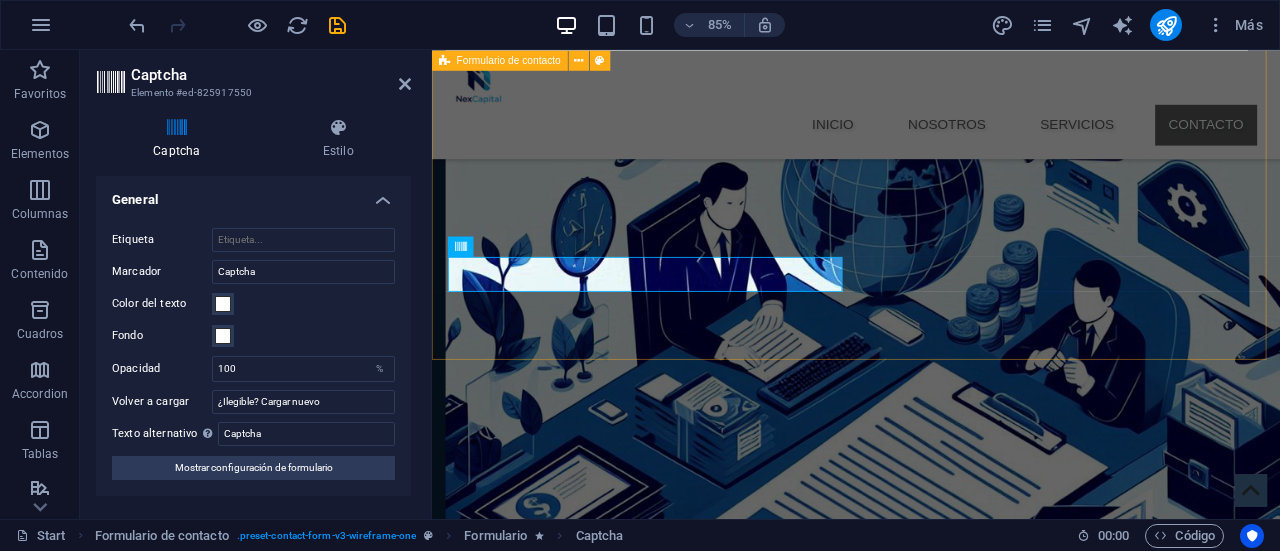 click on "Contáctanos   he leído y comprendido nuestras politicas de privacidad ¿Ilegible? Cargar nuevo Enviar" at bounding box center (931, 2013) 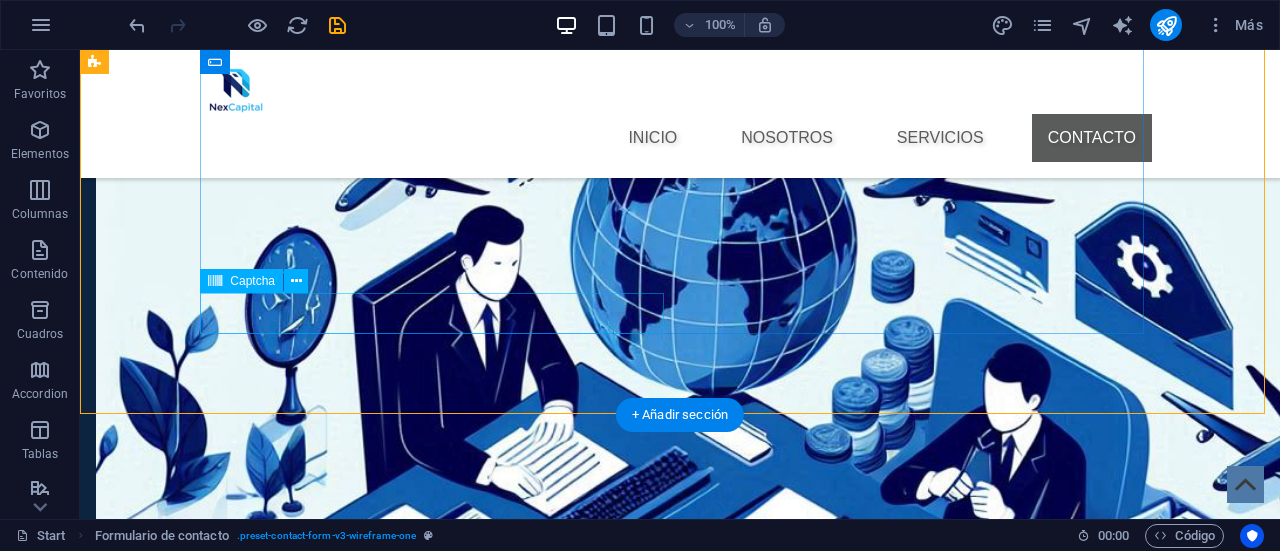 click on "¿Ilegible? Cargar nuevo" at bounding box center [440, 2394] 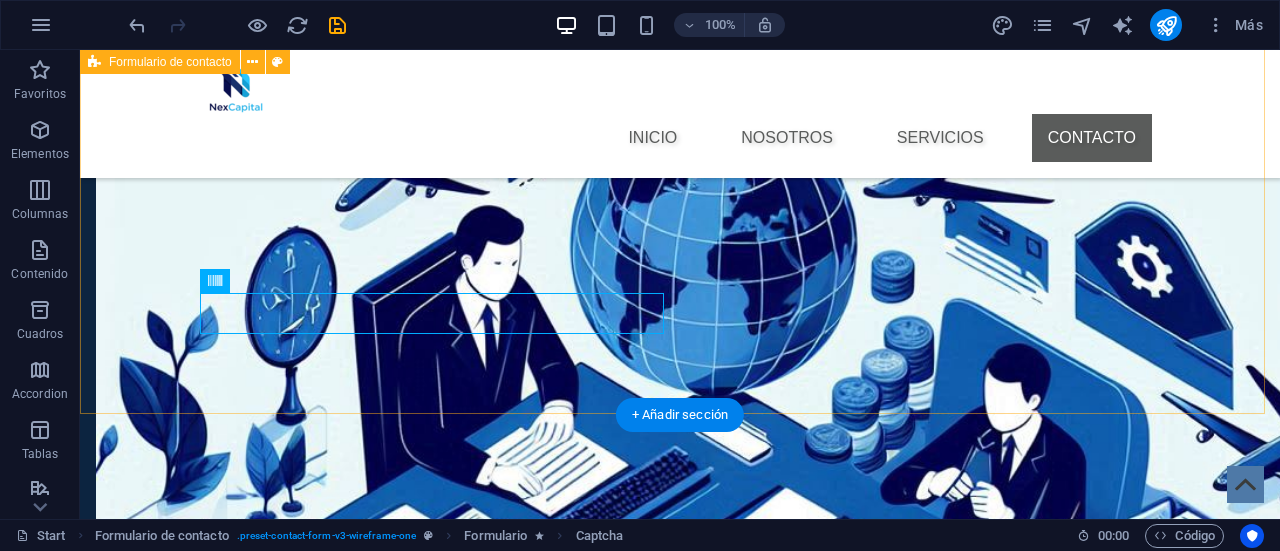 click on "Contáctanos   he leído y comprendido nuestras politicas de privacidad ¿Ilegible? Cargar nuevo Enviar" at bounding box center [680, 2215] 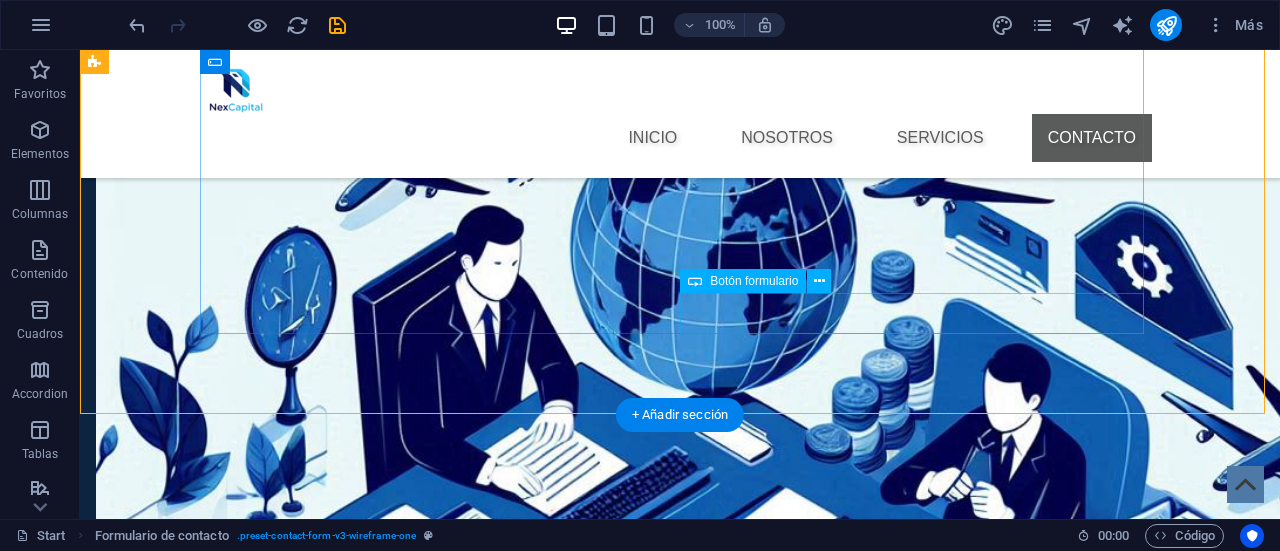 click on "Enviar" at bounding box center [920, 2394] 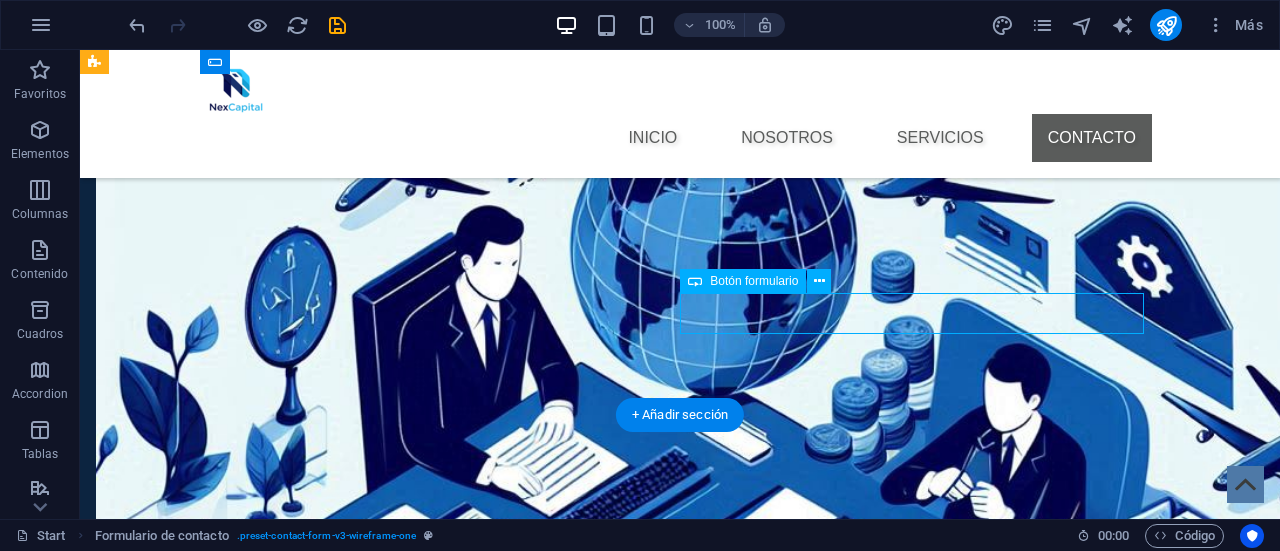 click on "Enviar" at bounding box center [920, 2394] 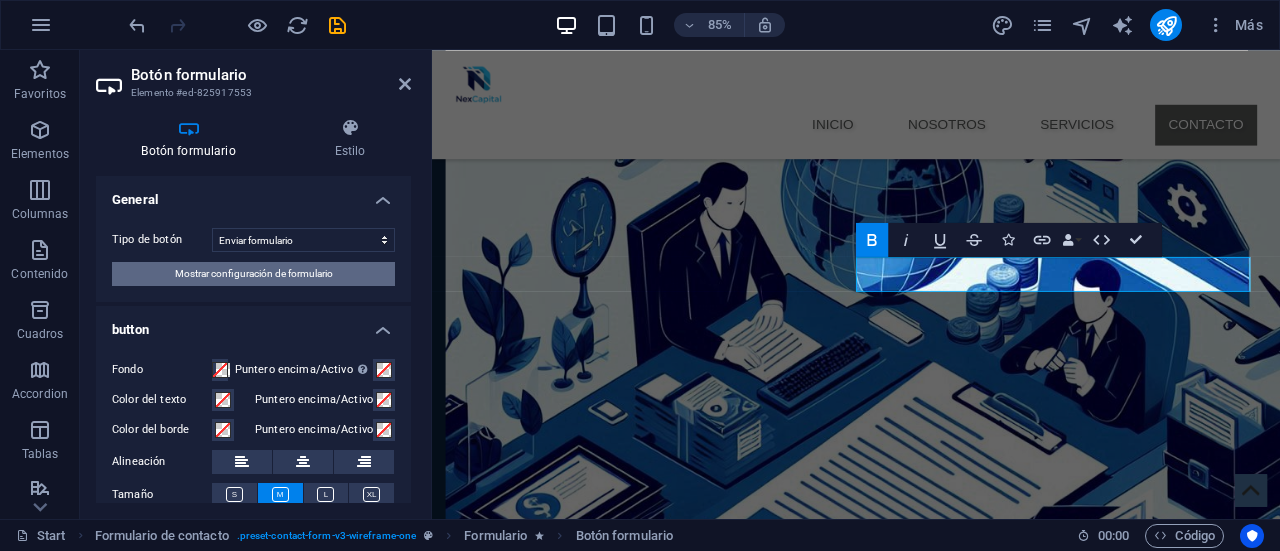 click on "Mostrar configuración de formulario" at bounding box center [254, 274] 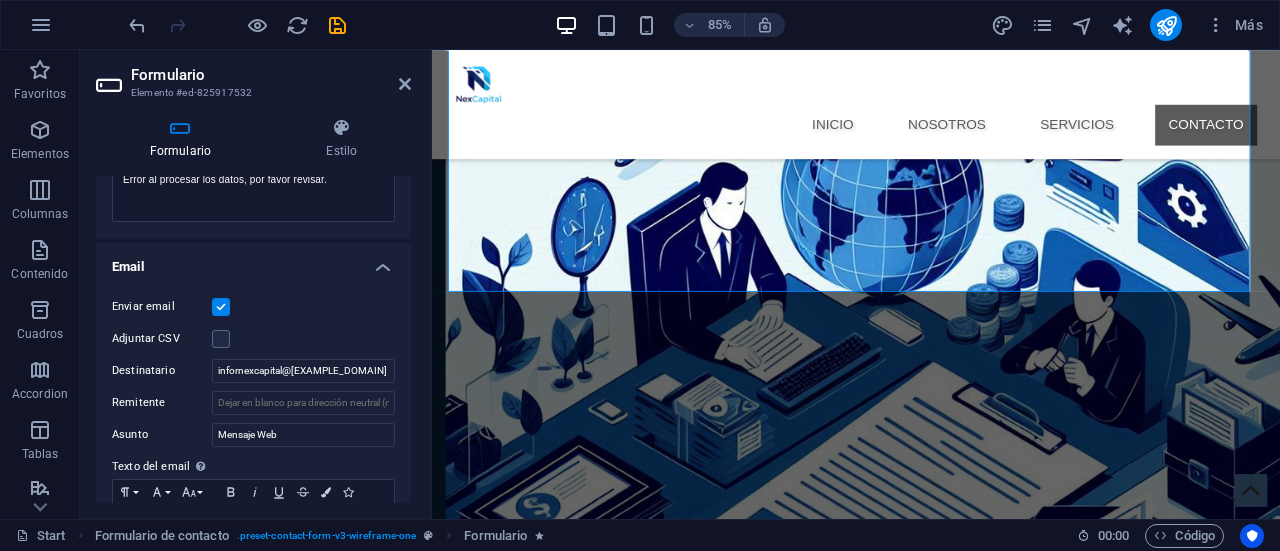 scroll, scrollTop: 462, scrollLeft: 0, axis: vertical 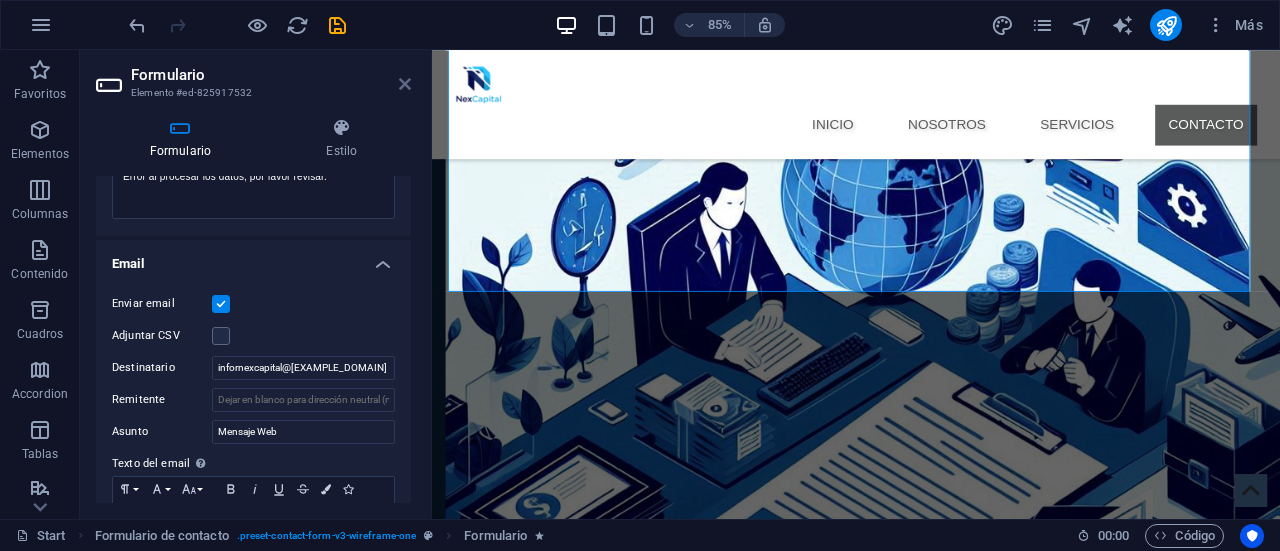 click at bounding box center [405, 84] 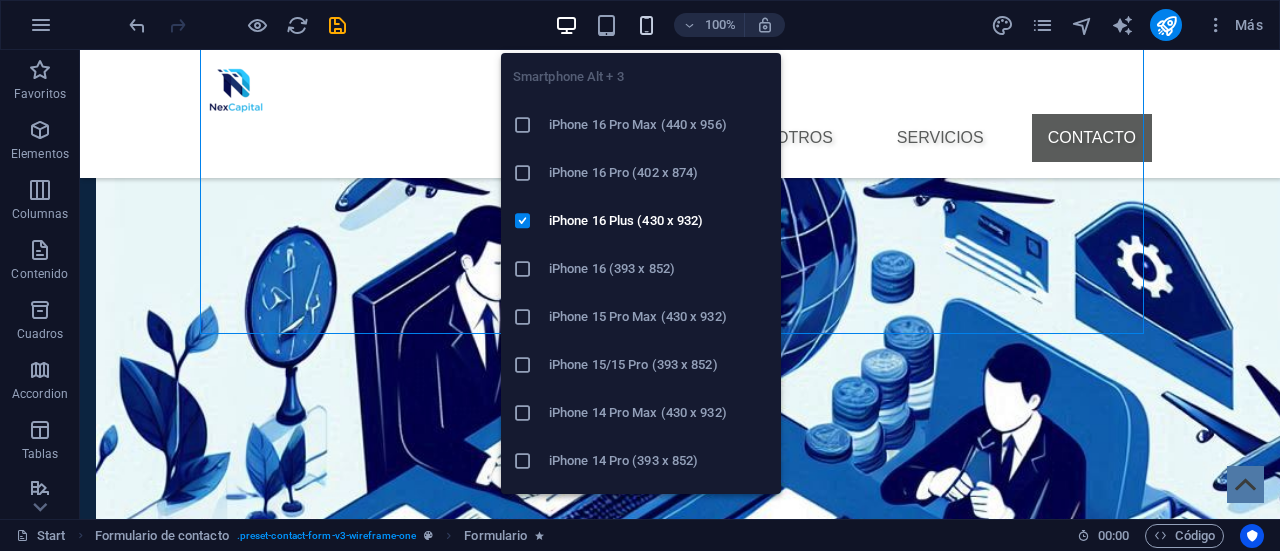 click at bounding box center (646, 25) 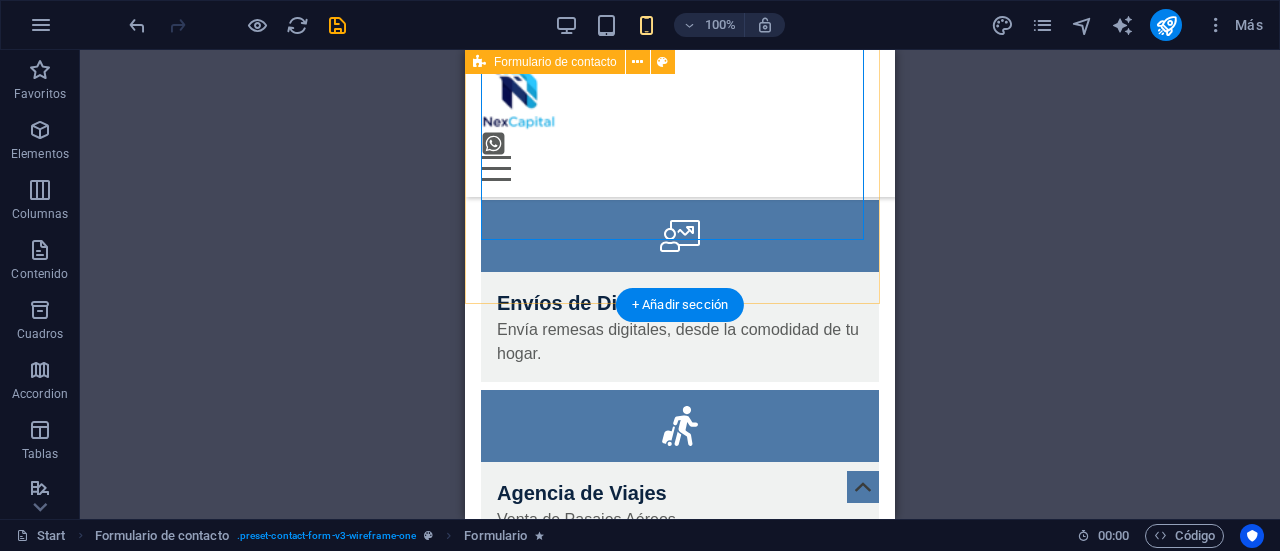 scroll, scrollTop: 2710, scrollLeft: 0, axis: vertical 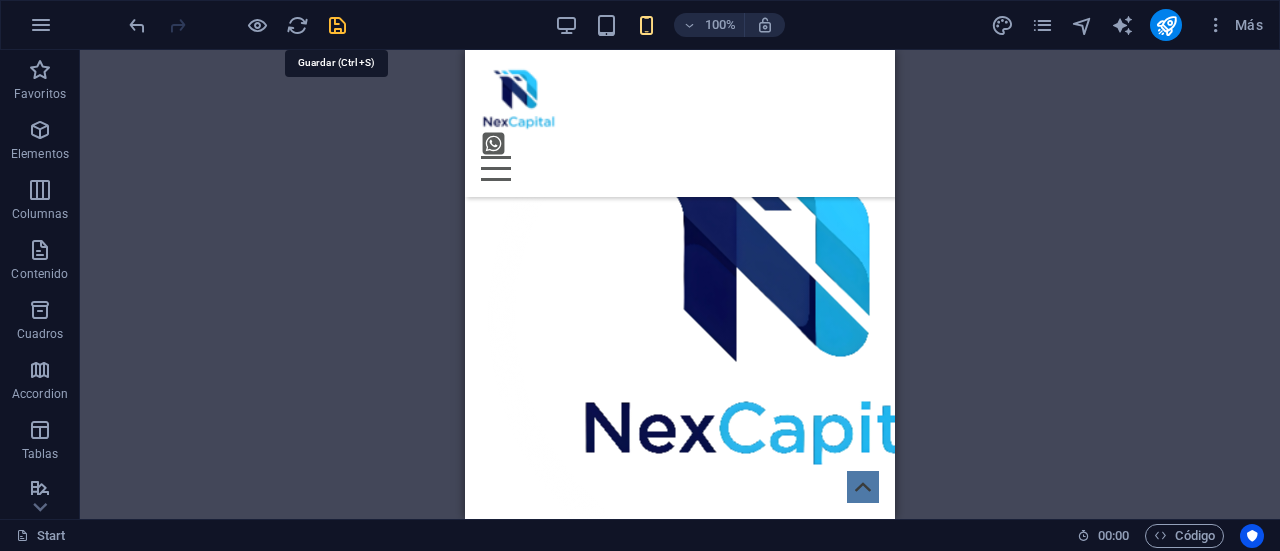 click at bounding box center (337, 25) 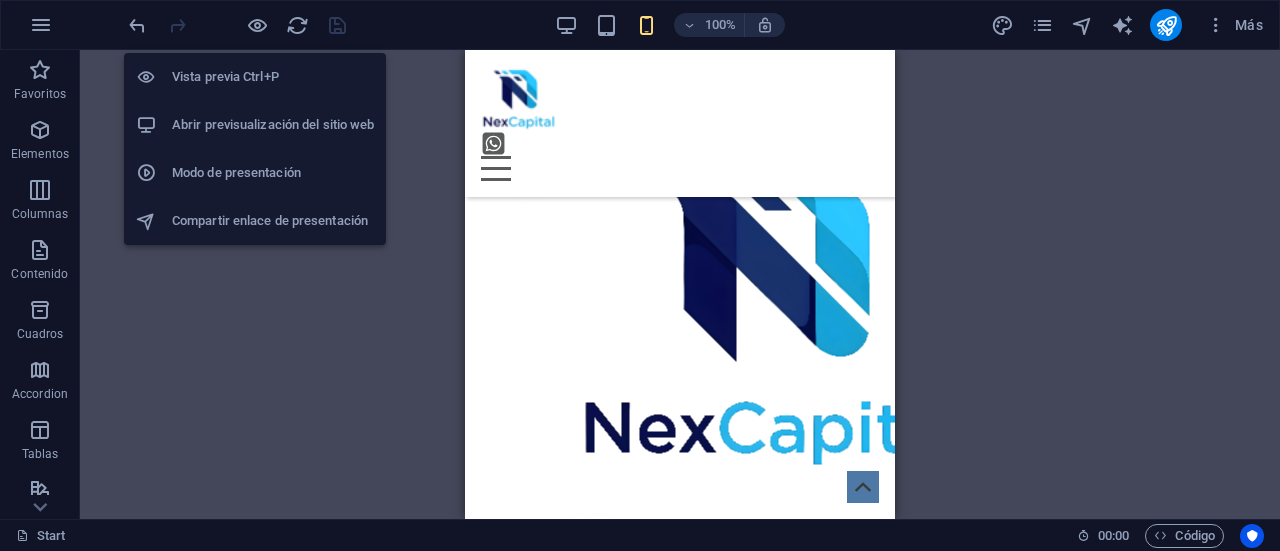 click on "Abrir previsualización del sitio web" at bounding box center (273, 125) 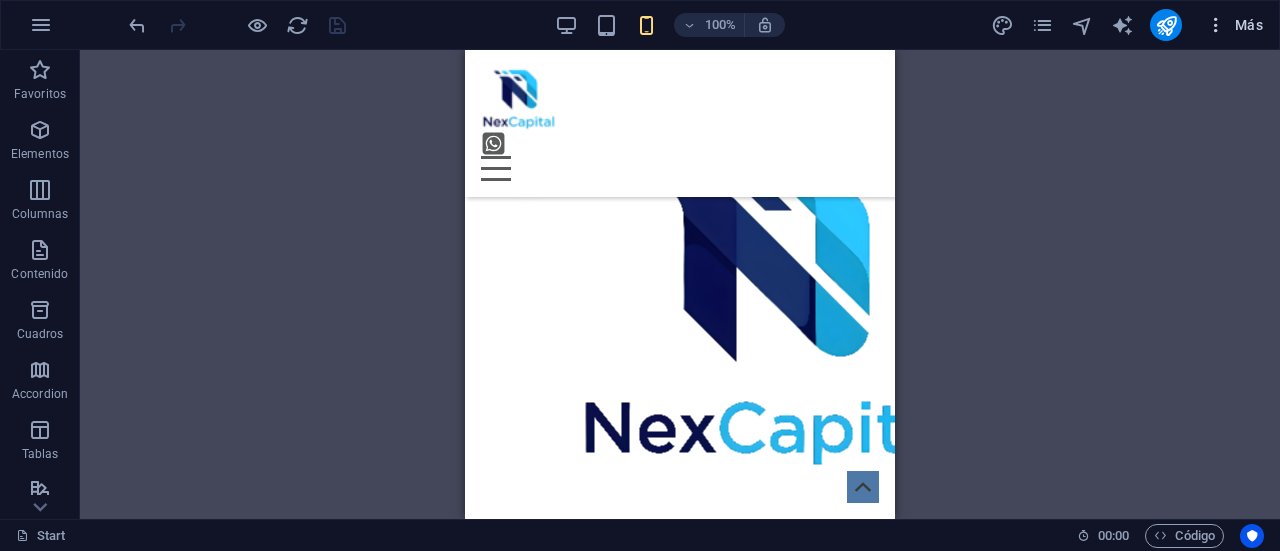 click on "Más" at bounding box center (1234, 25) 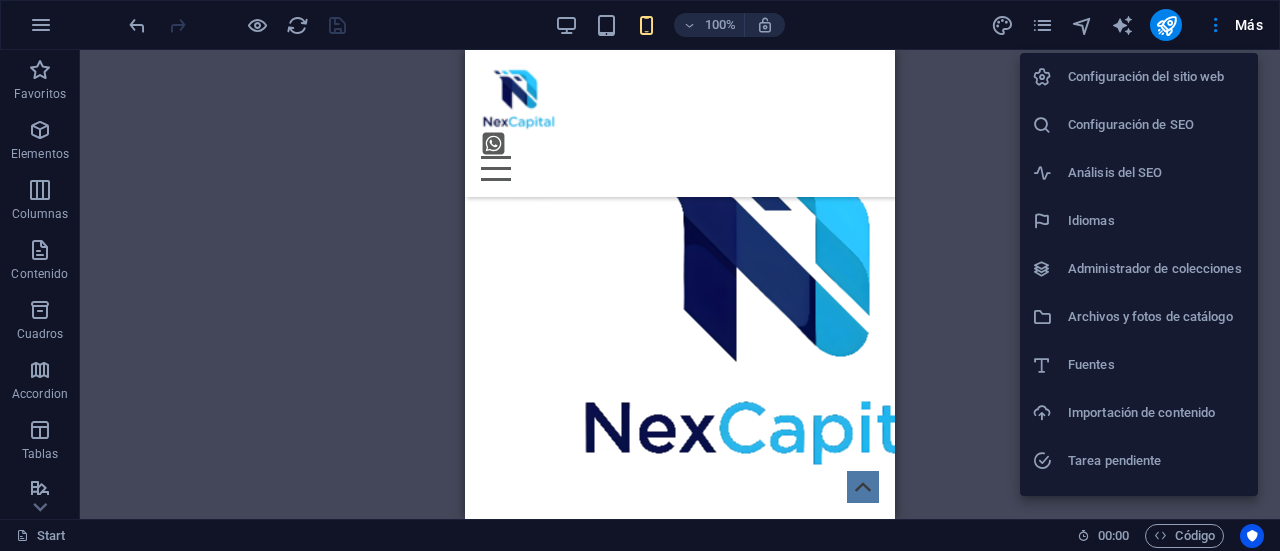 click on "Configuración del sitio web" at bounding box center [1157, 77] 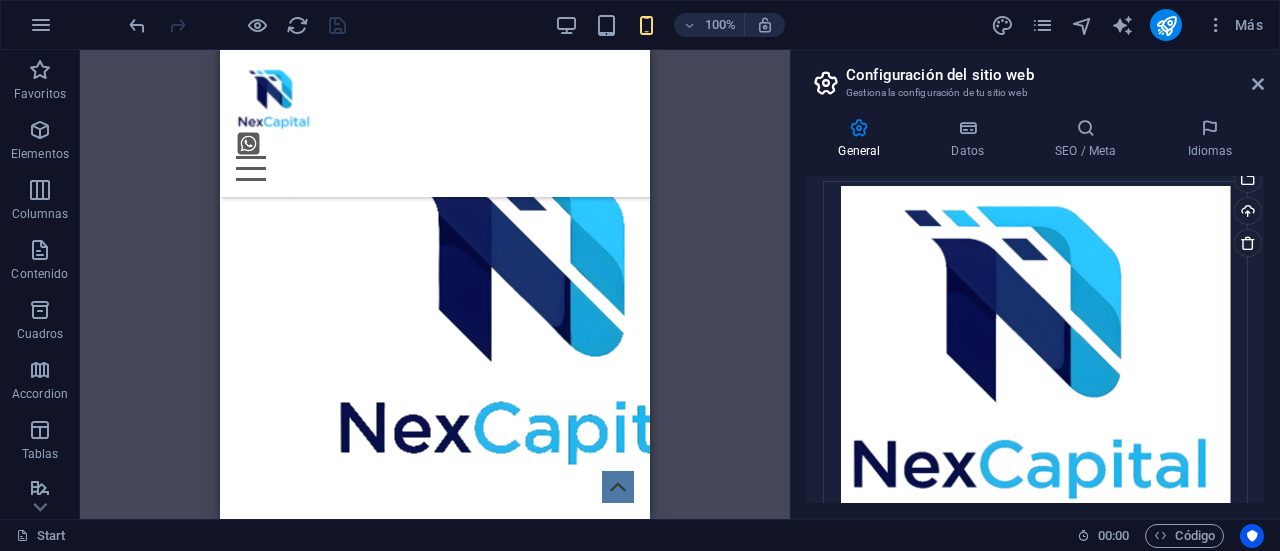 scroll, scrollTop: 565, scrollLeft: 0, axis: vertical 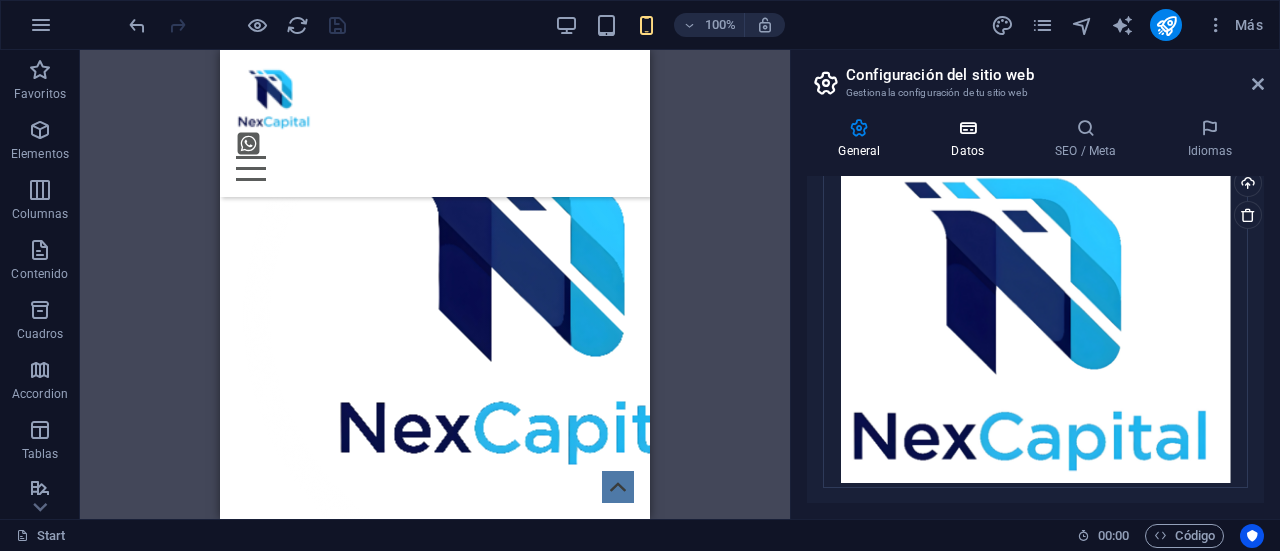 click on "Datos" at bounding box center (972, 139) 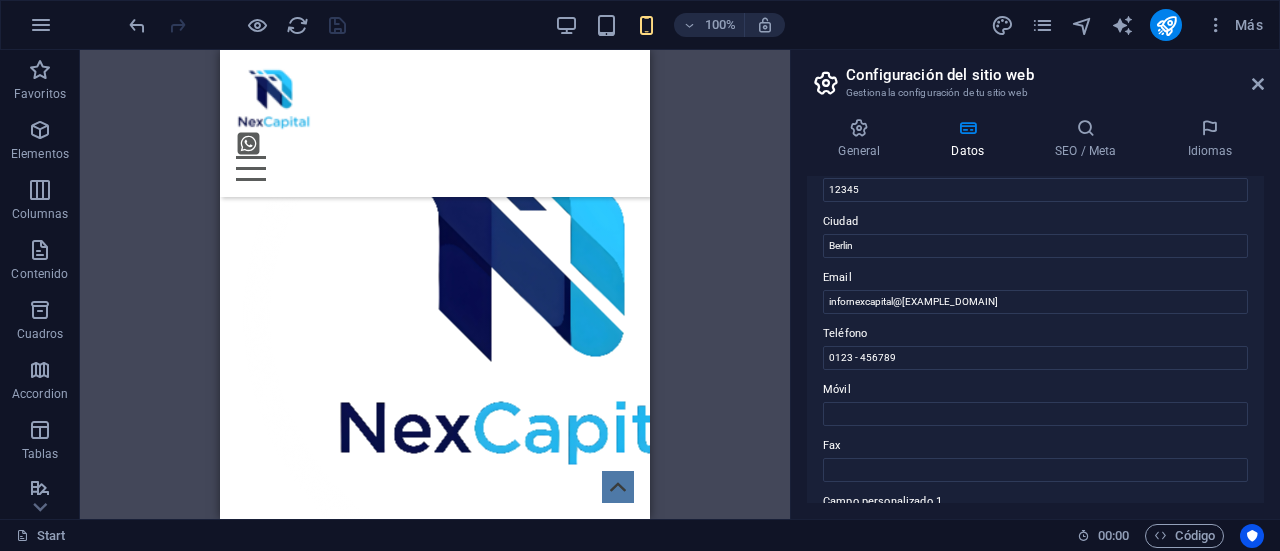 scroll, scrollTop: 305, scrollLeft: 0, axis: vertical 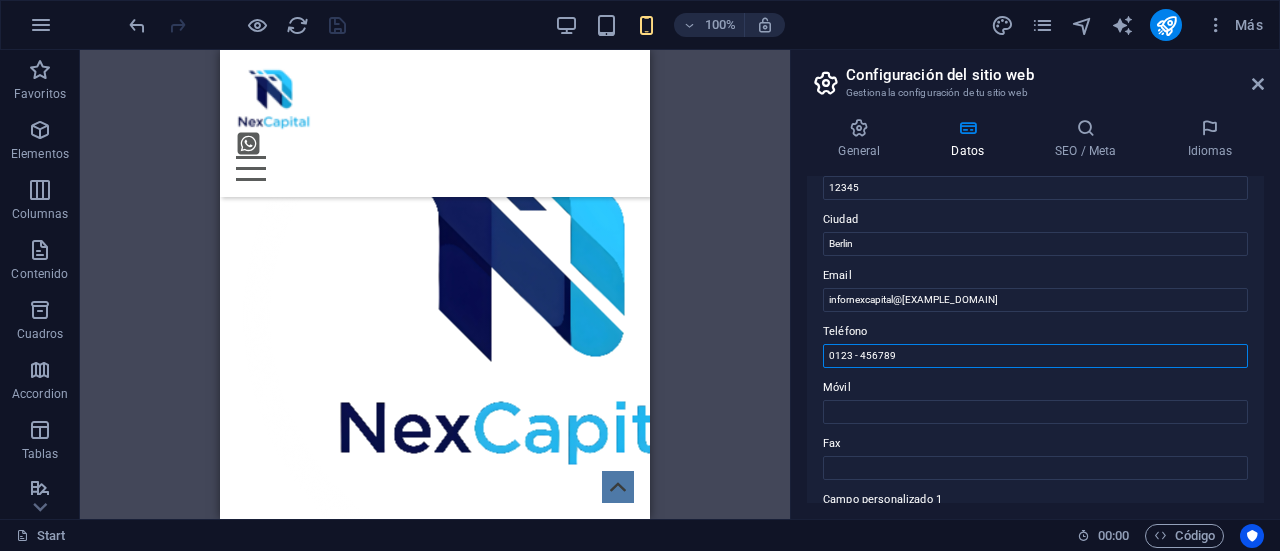 click on "0123 - 456789" at bounding box center [1035, 356] 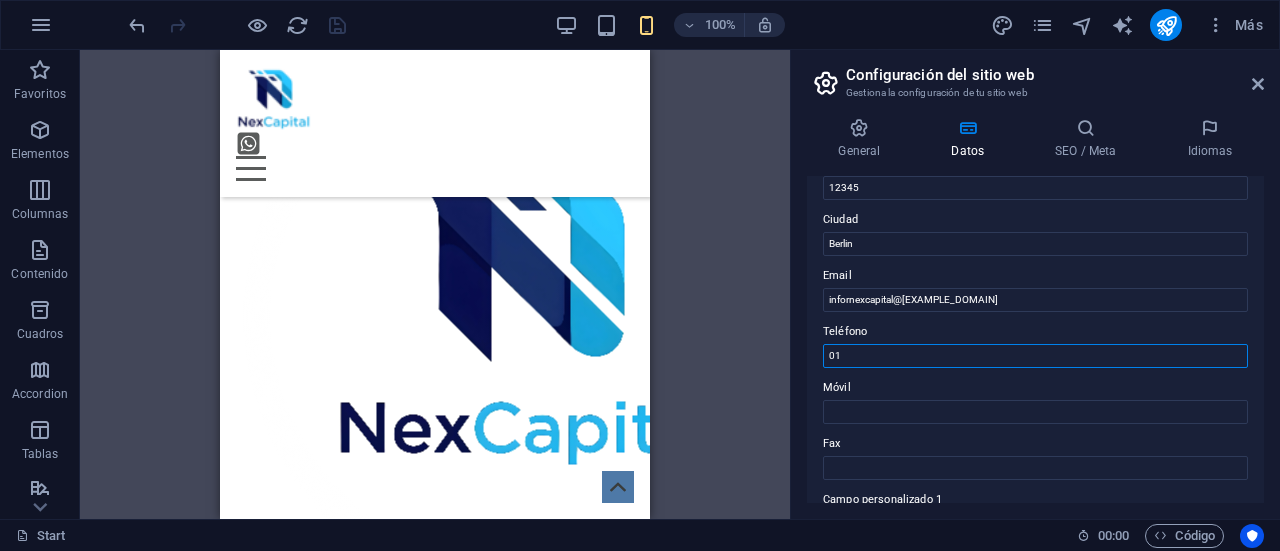 type on "0" 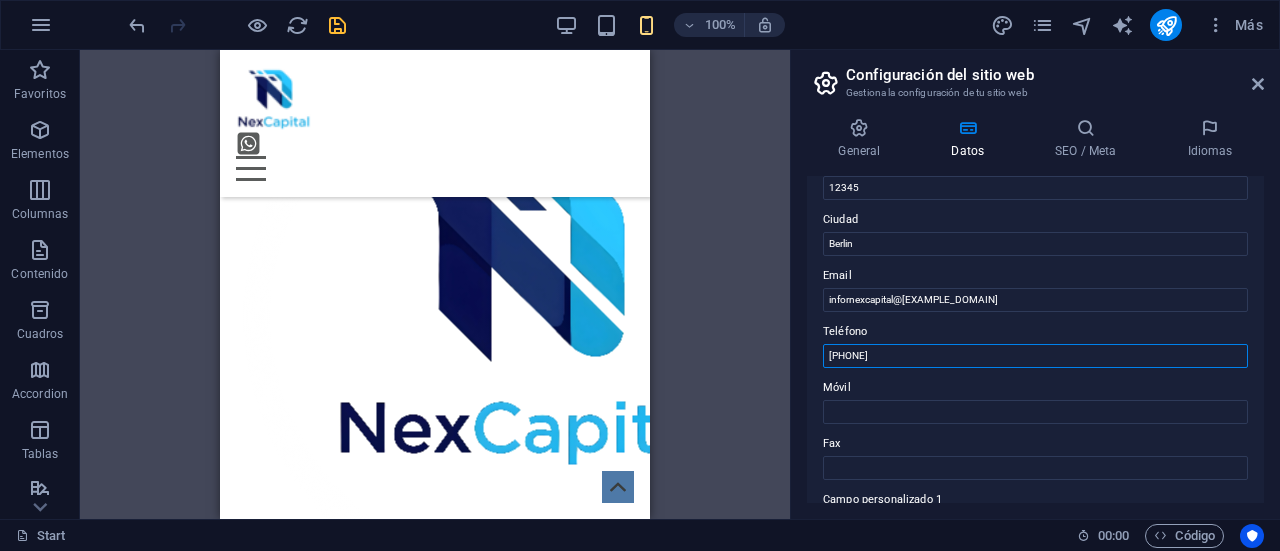 type on "59174722643" 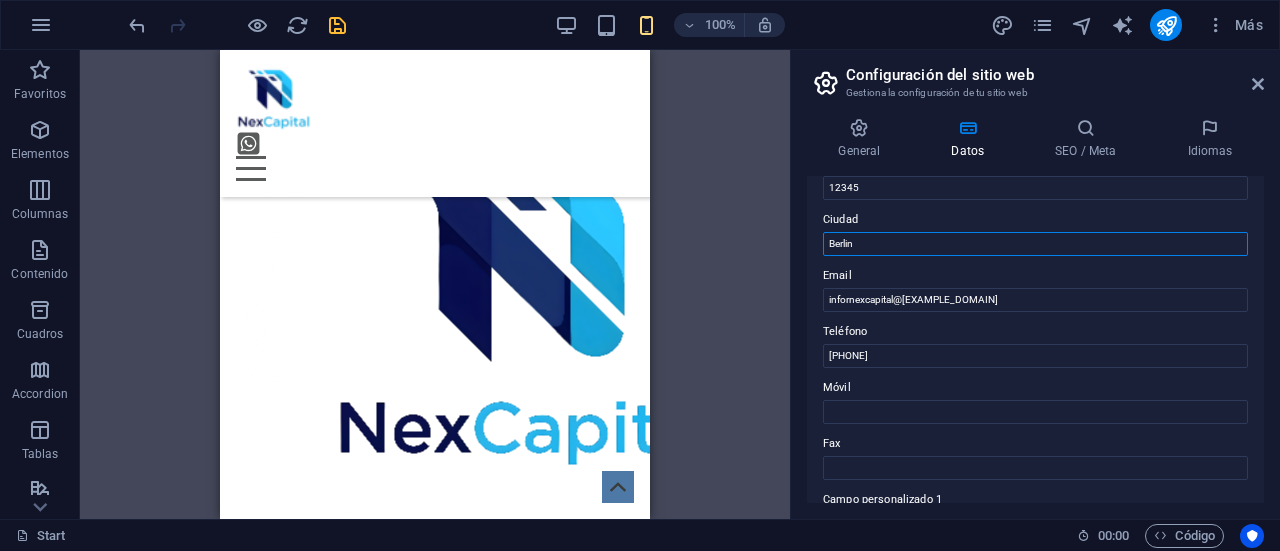click on "Berlin" at bounding box center [1035, 244] 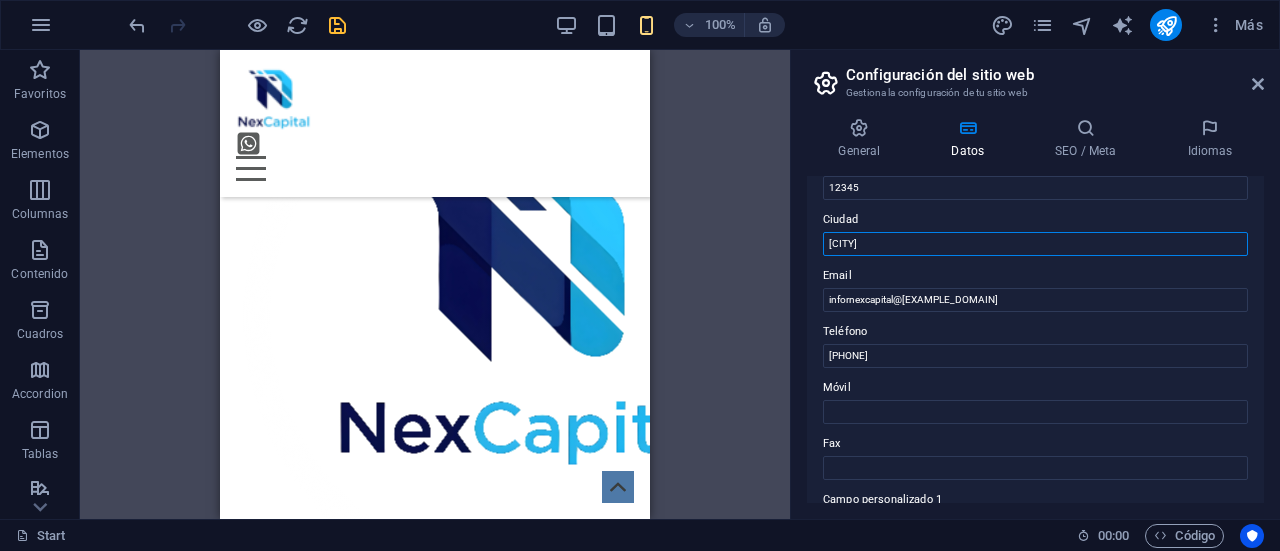 type on "Berni" 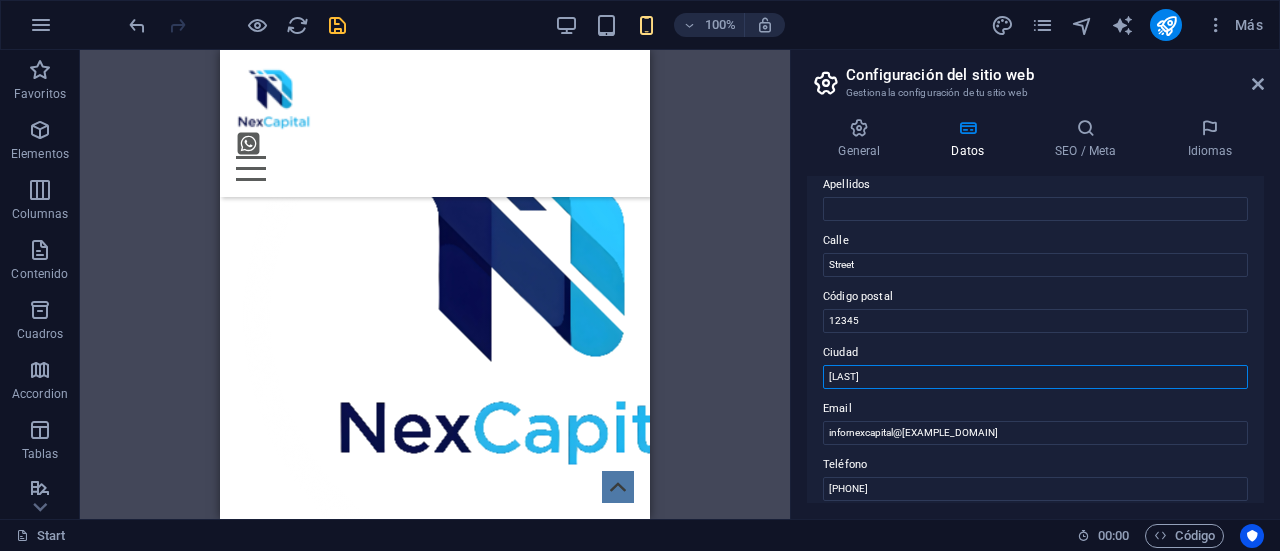 scroll, scrollTop: 0, scrollLeft: 0, axis: both 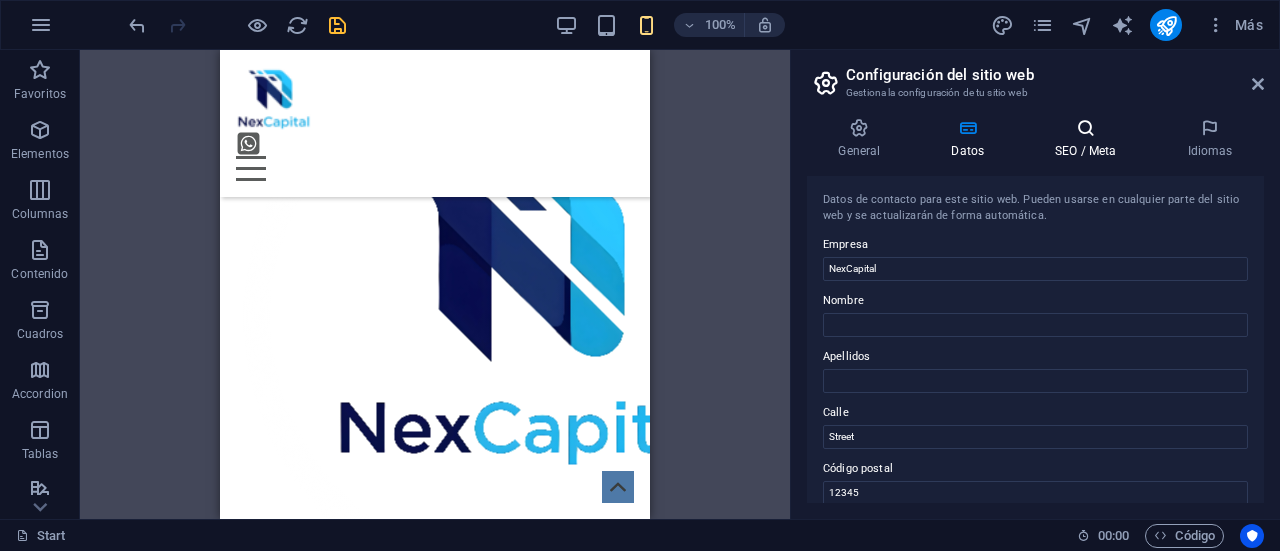 click at bounding box center [1086, 128] 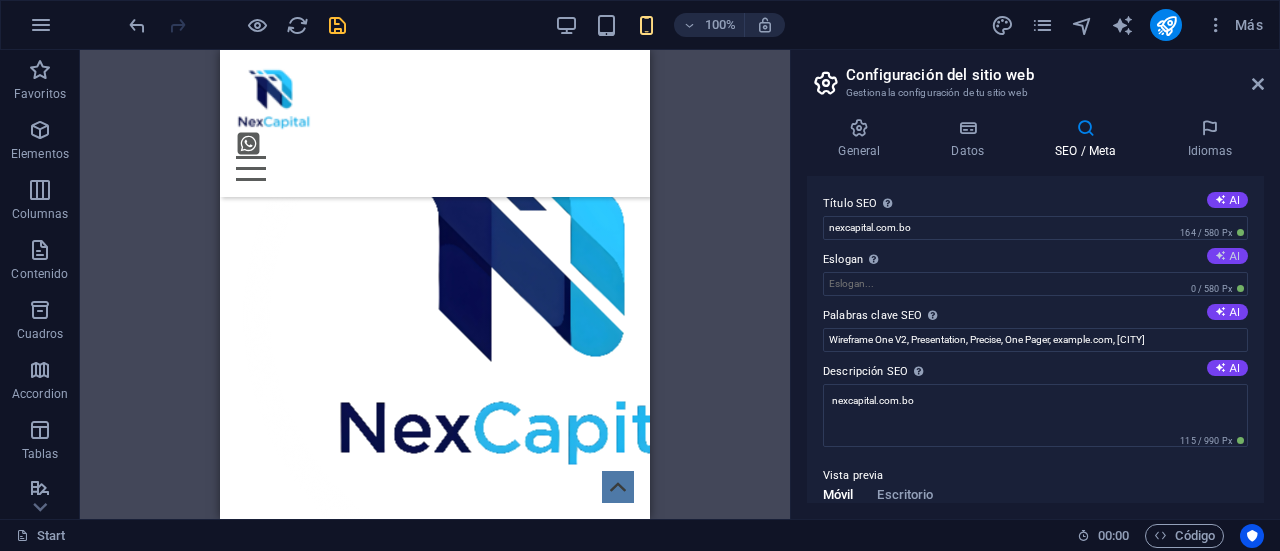 click on "AI" at bounding box center [1227, 256] 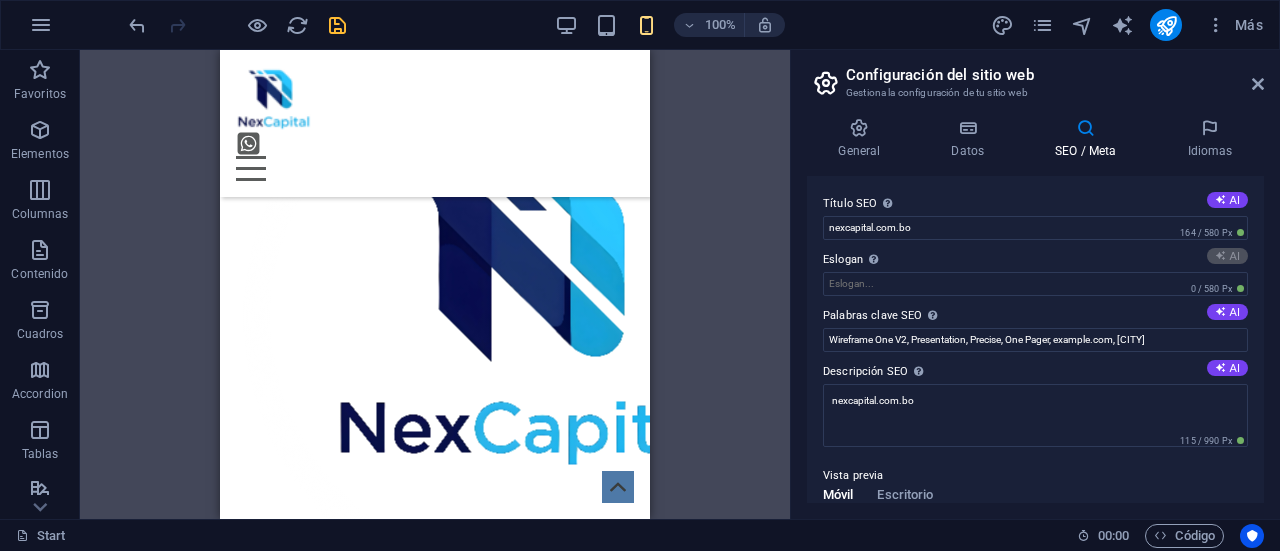 type on "Conectando finanzas de manera segura y accesible" 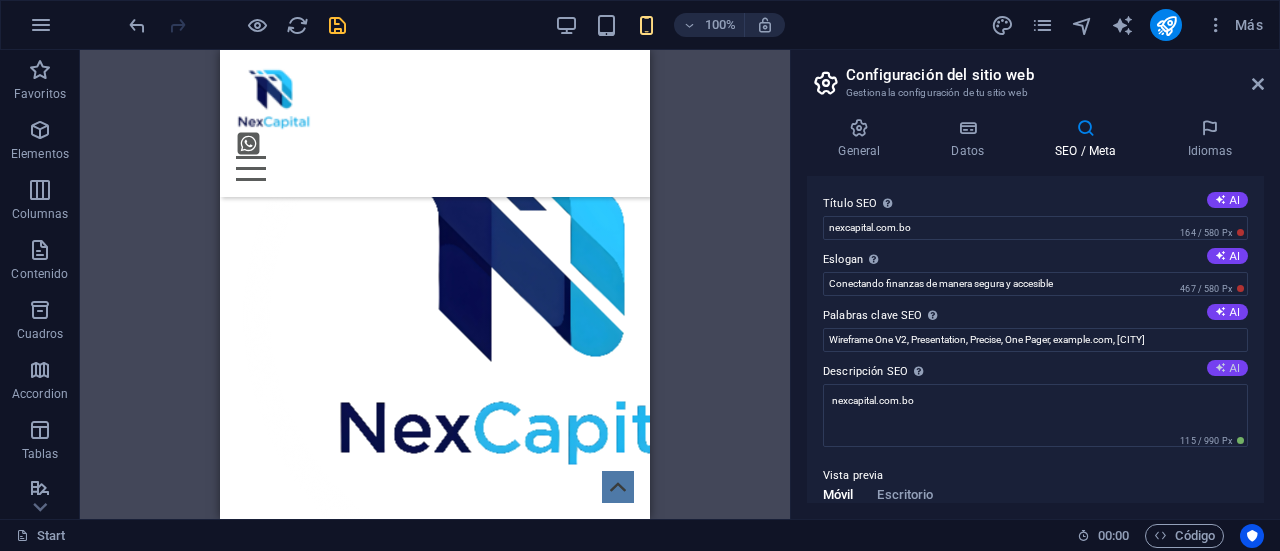 click at bounding box center (1220, 367) 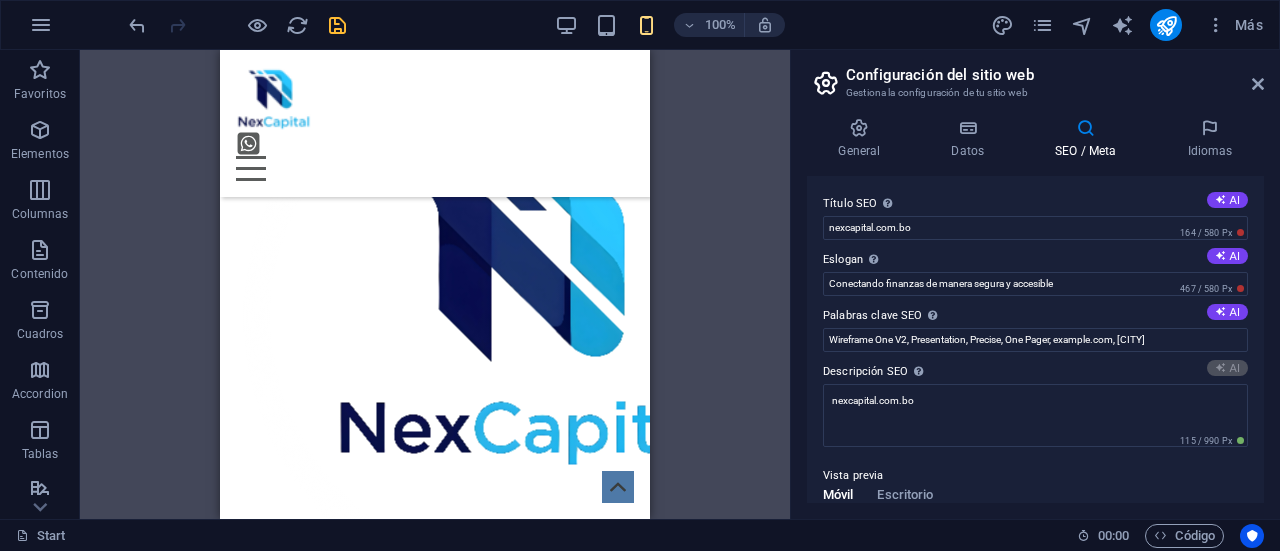 type on "Descubre soluciones financieras digitales seguras y accesibles en Bolivia y Chile. Conecta y realiza envíos de dinero fácilmente." 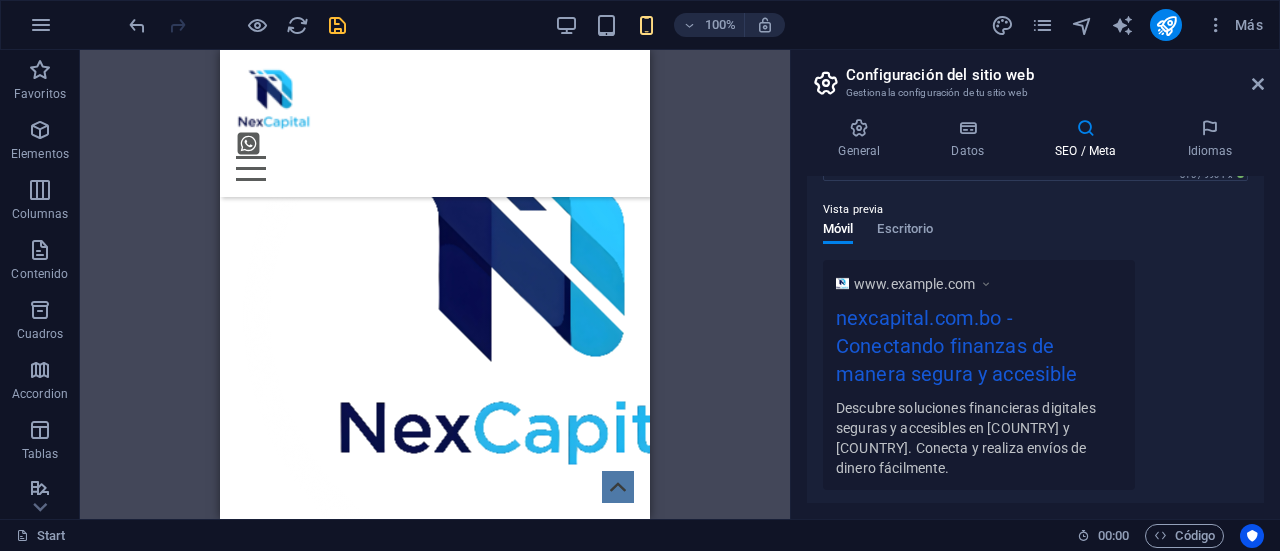 scroll, scrollTop: 259, scrollLeft: 0, axis: vertical 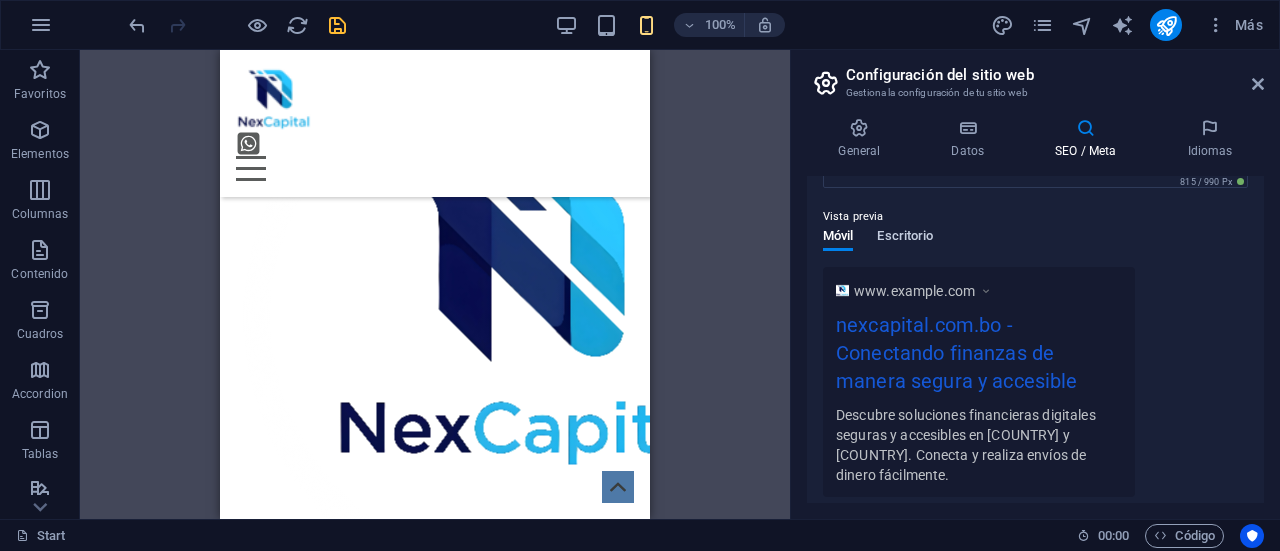 click on "Escritorio" at bounding box center [905, 238] 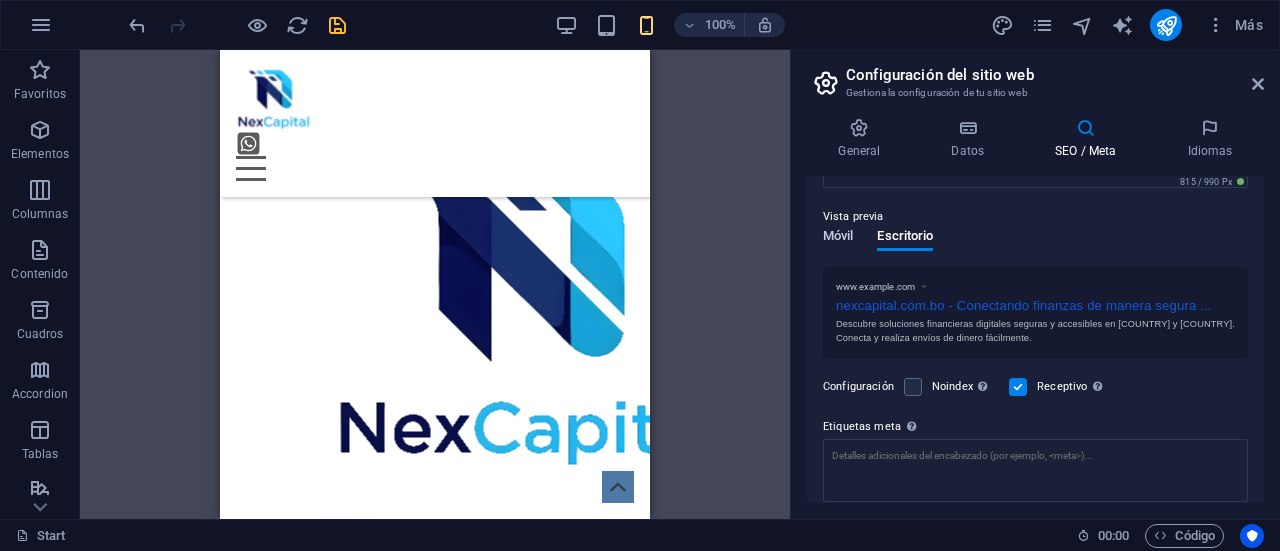 click on "Móvil" at bounding box center (838, 238) 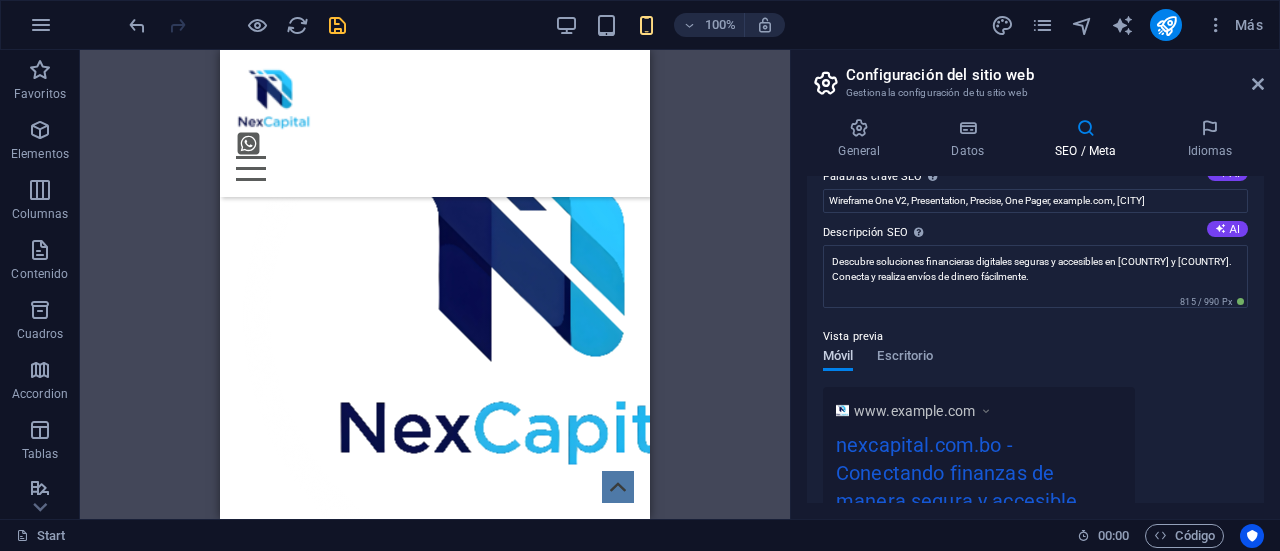 scroll, scrollTop: 0, scrollLeft: 0, axis: both 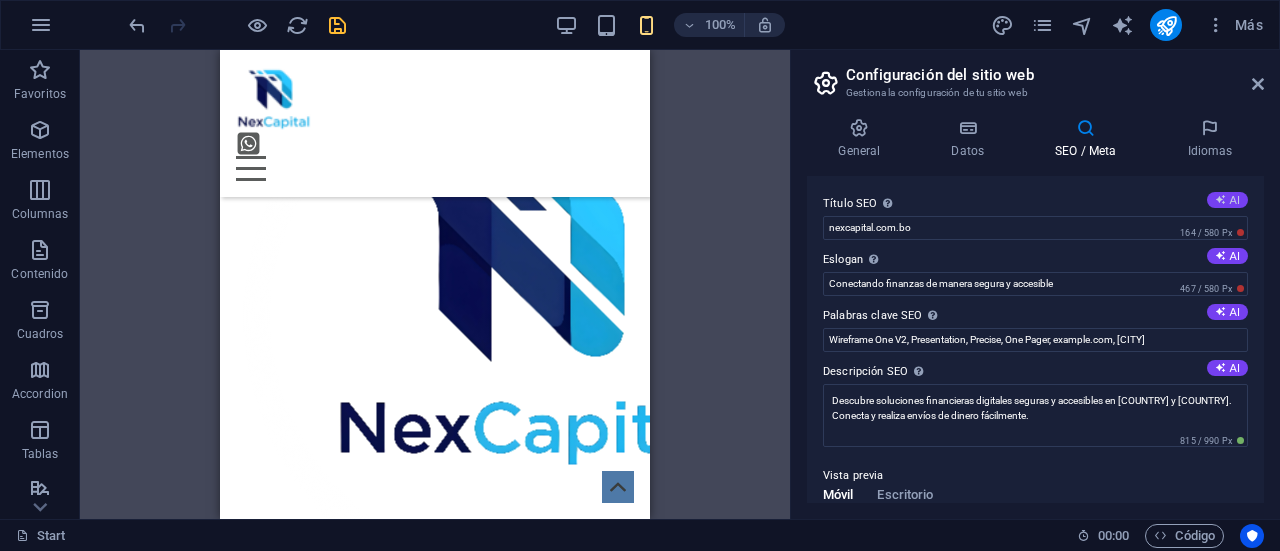click at bounding box center [1220, 199] 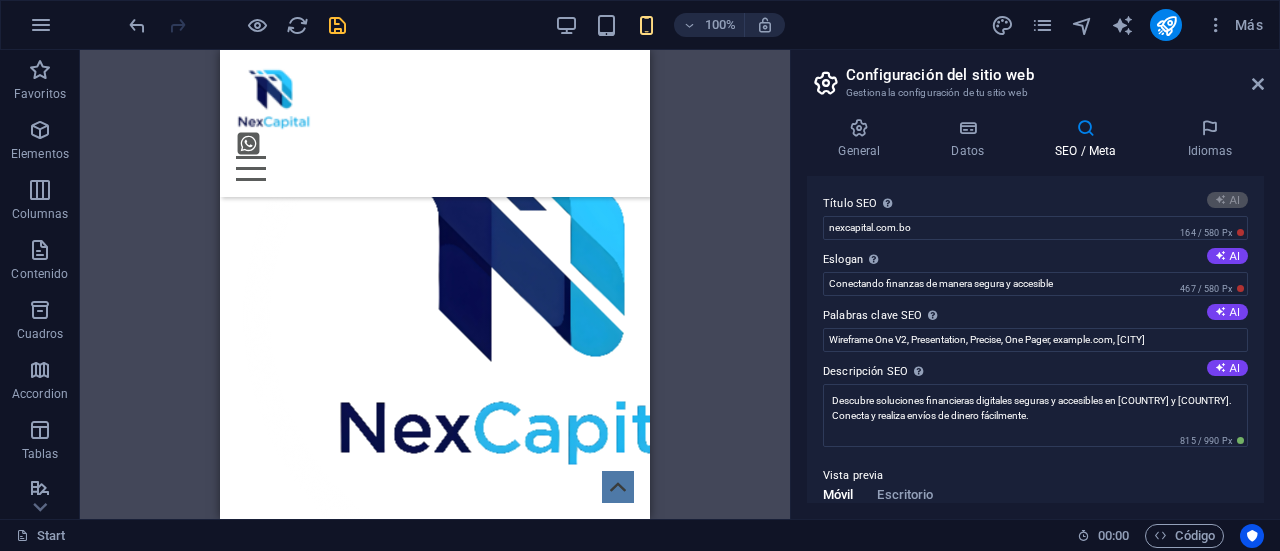 type on "Soluciones Financieras Digitales" 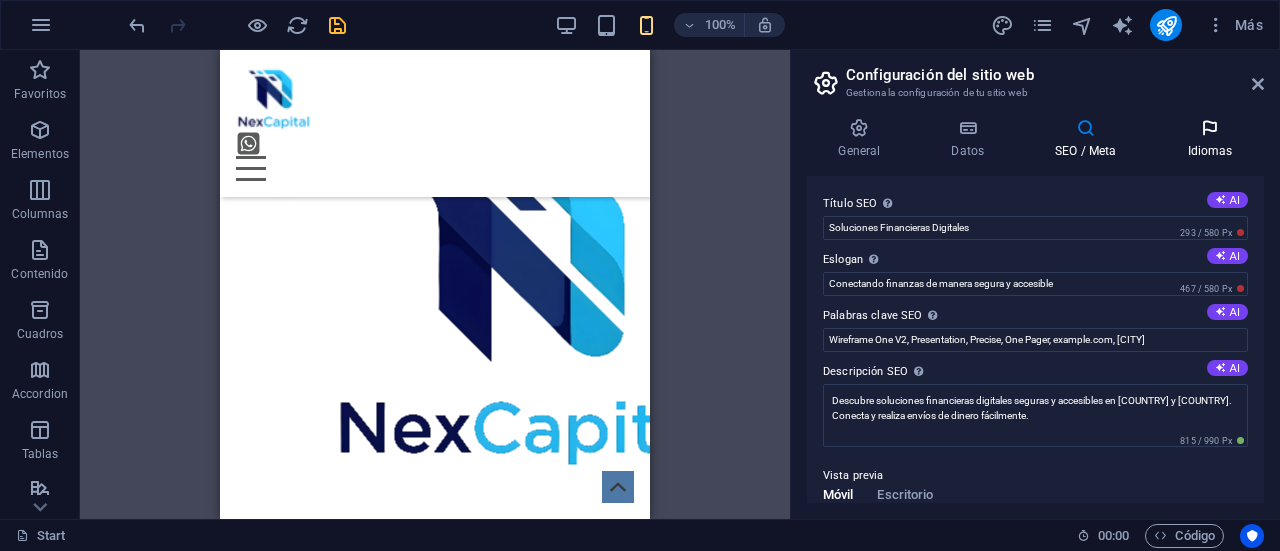 click at bounding box center (1210, 128) 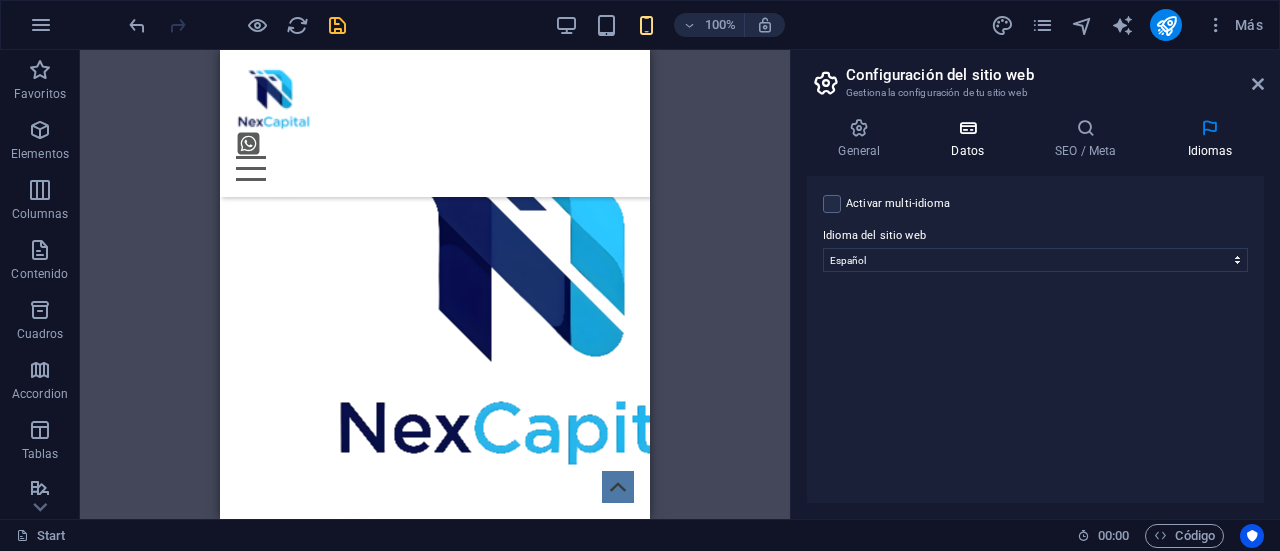 click on "Datos" at bounding box center [972, 139] 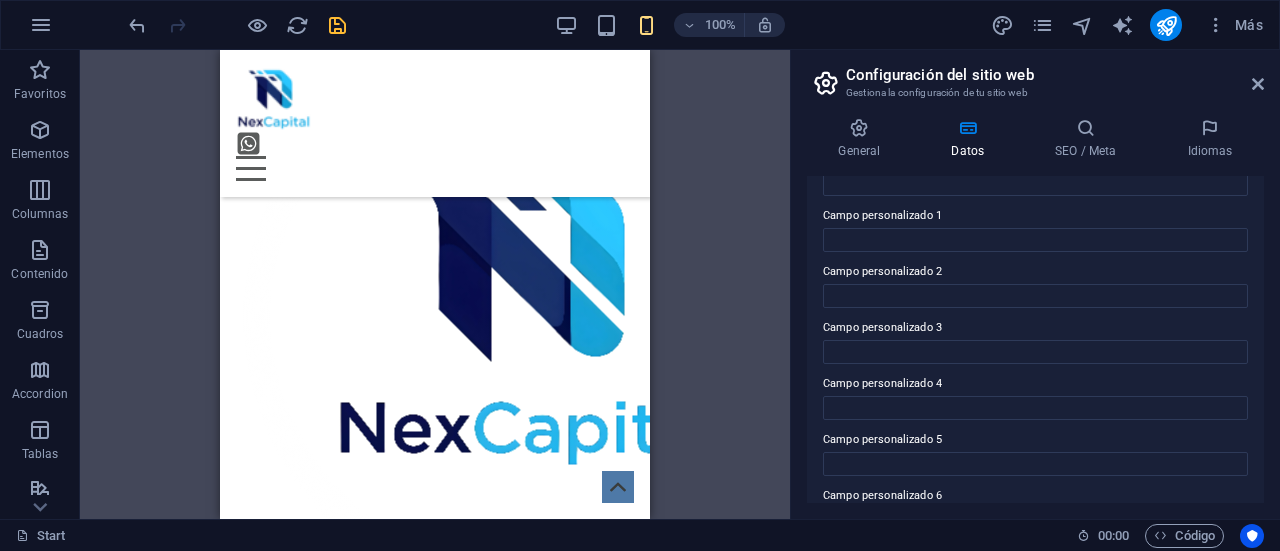 scroll, scrollTop: 633, scrollLeft: 0, axis: vertical 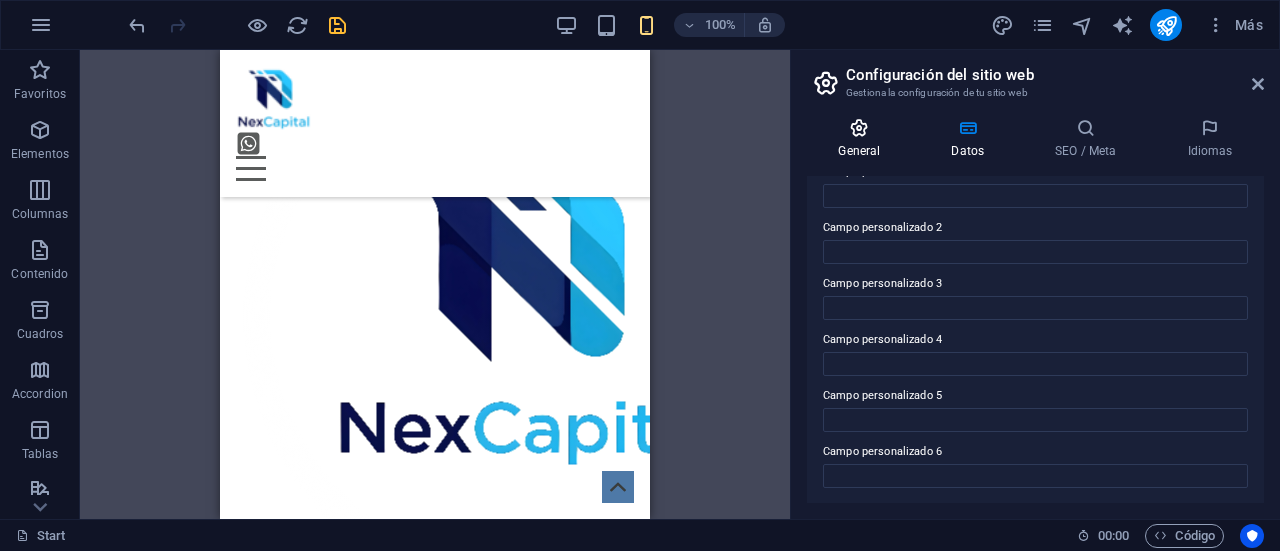 click on "General" at bounding box center [863, 139] 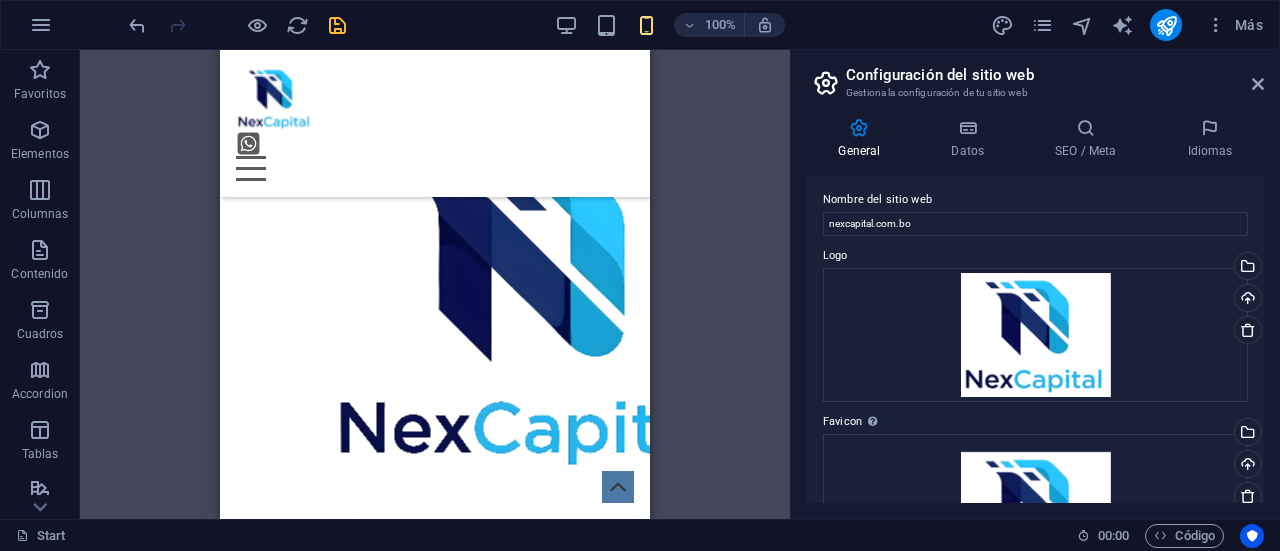 scroll, scrollTop: 0, scrollLeft: 0, axis: both 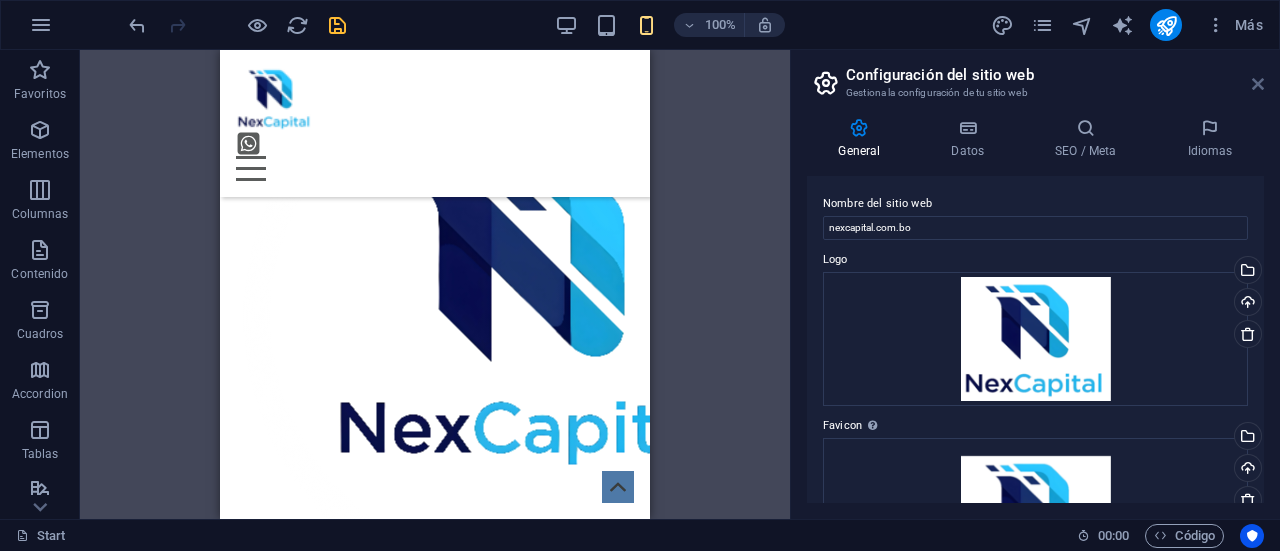 click at bounding box center [1258, 84] 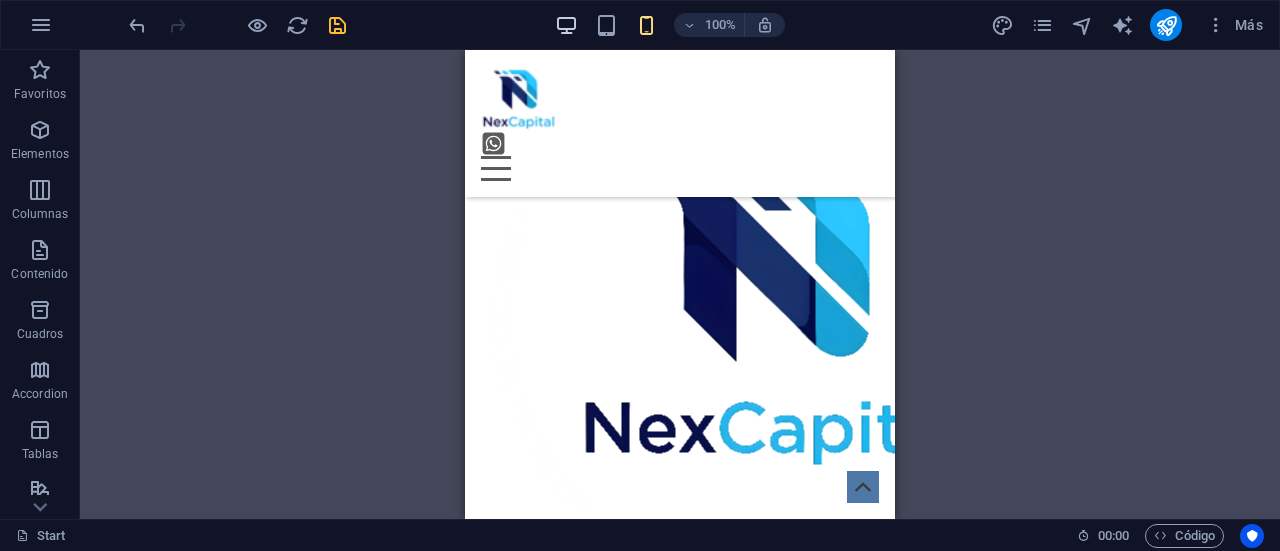 click at bounding box center [566, 25] 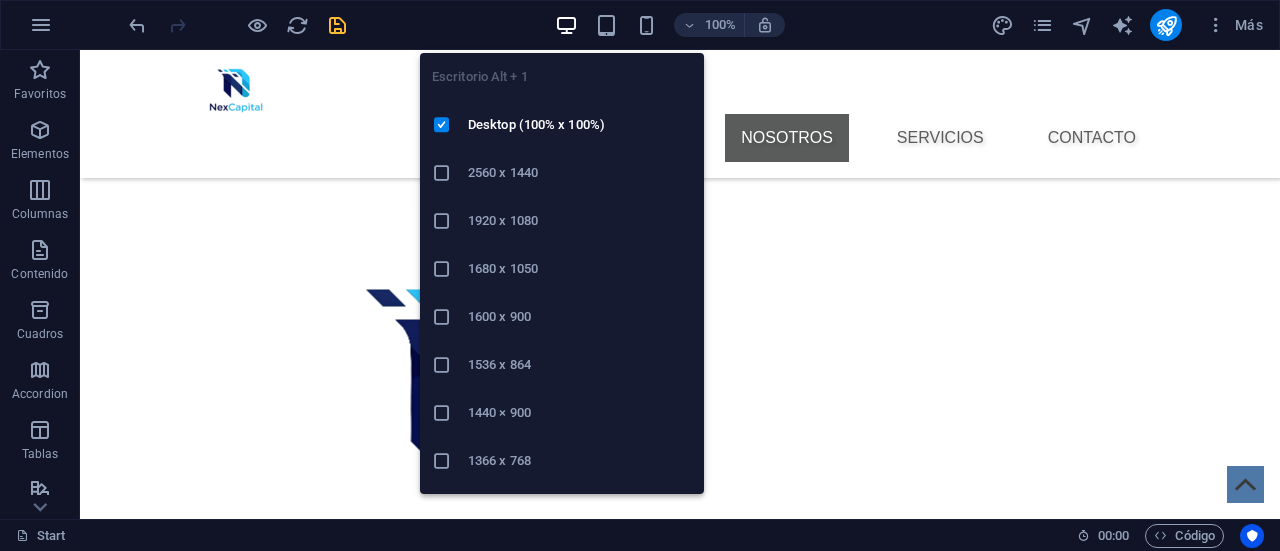 scroll, scrollTop: 821, scrollLeft: 0, axis: vertical 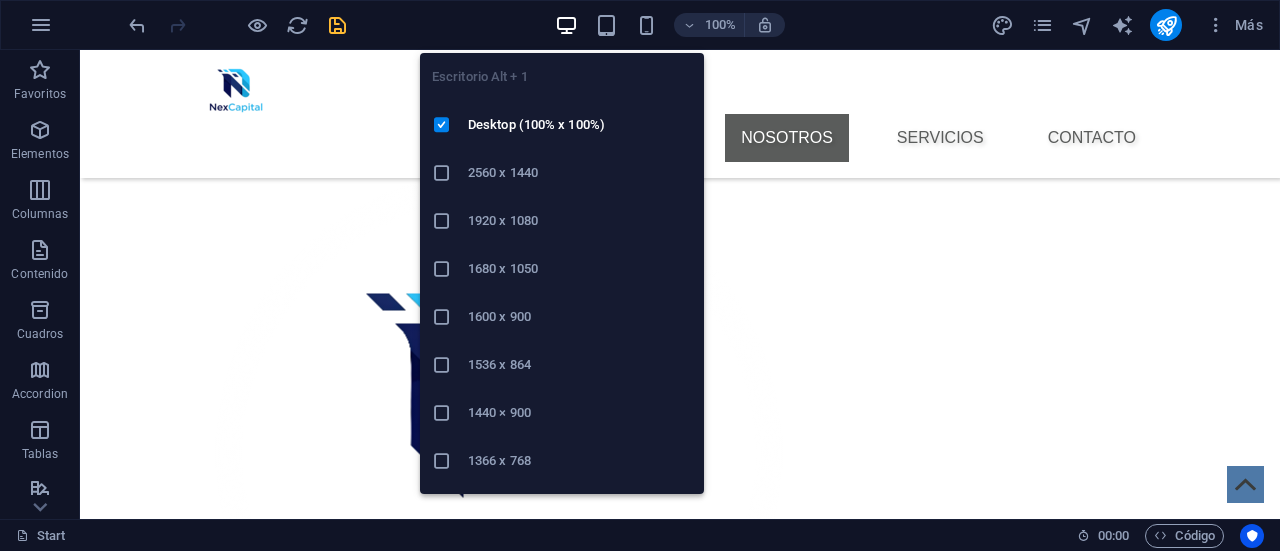 click on "Acerca de Nosotros Estamos aquí para brindar soluciones financieras digitales accesibles, seguras y eficientes que conecten a personas y negocios entre Bolivia y otros países, principalmente Chile. Promovemos la inclusión financiera, la innovación tecnológica y la transparencia, en cumplimiento con las normativas nacionales y los principios de la Cámara Boliviana Fintech. Más de Nosotros" at bounding box center (680, 1039) 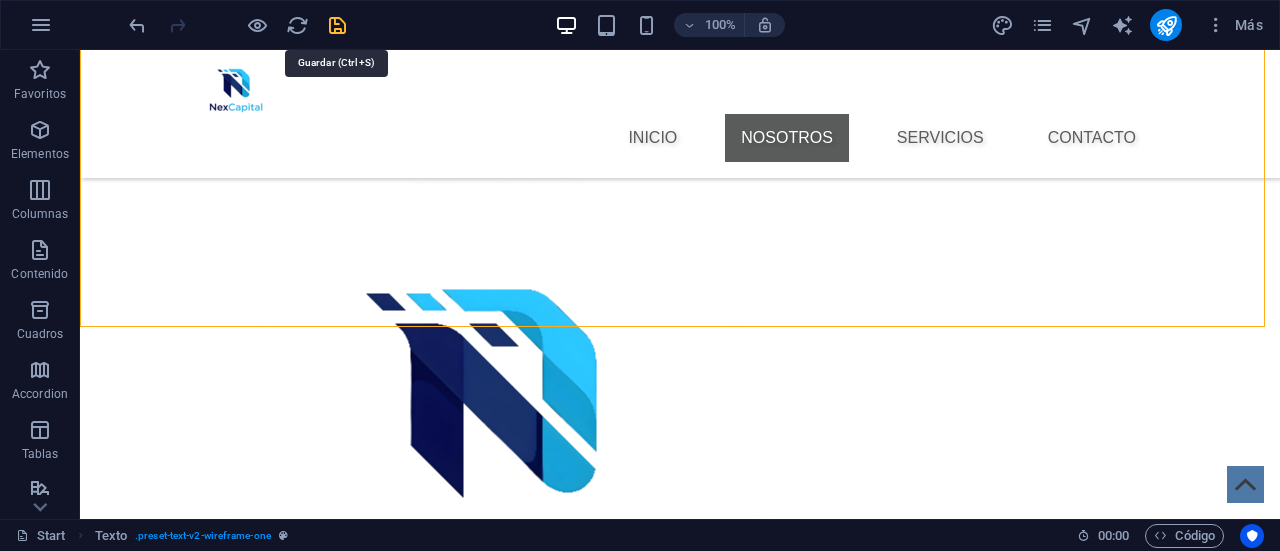 click at bounding box center [337, 25] 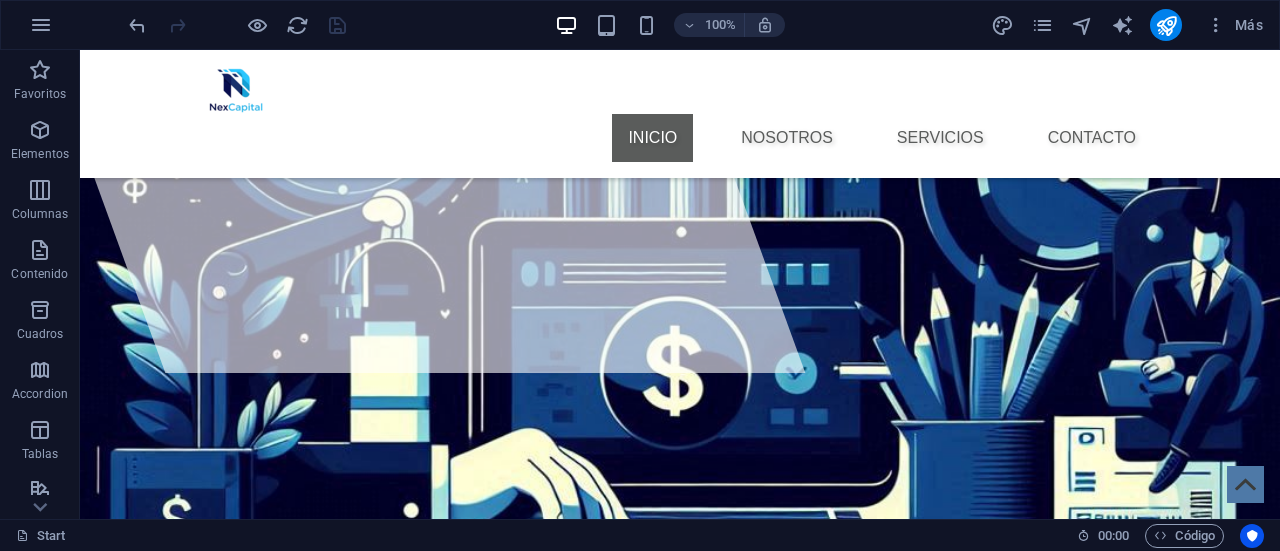 scroll, scrollTop: 0, scrollLeft: 0, axis: both 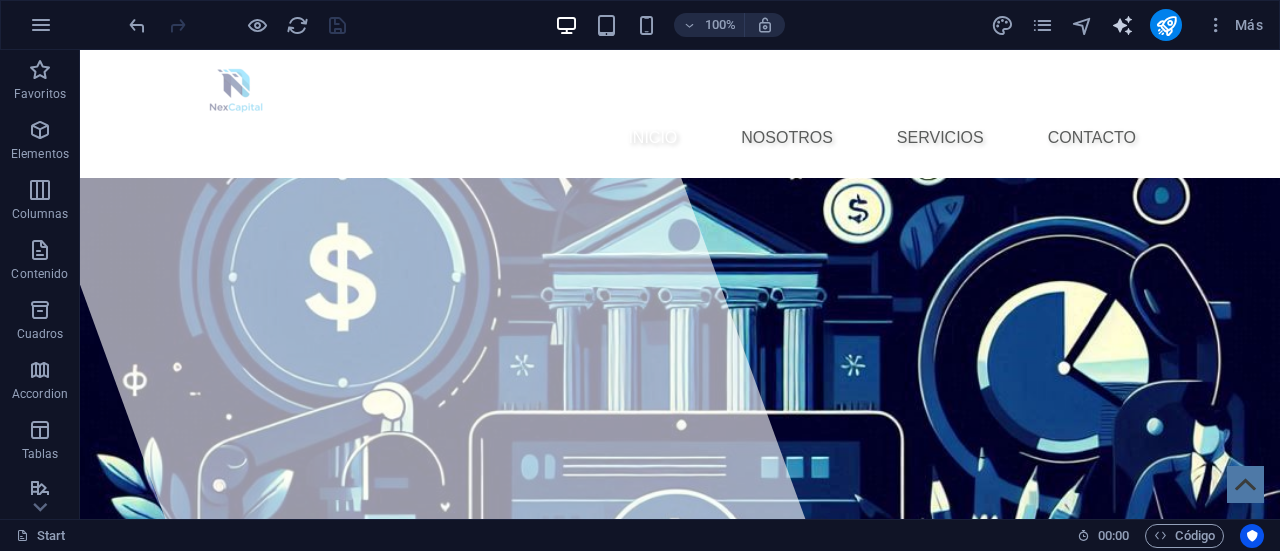 click at bounding box center [1122, 25] 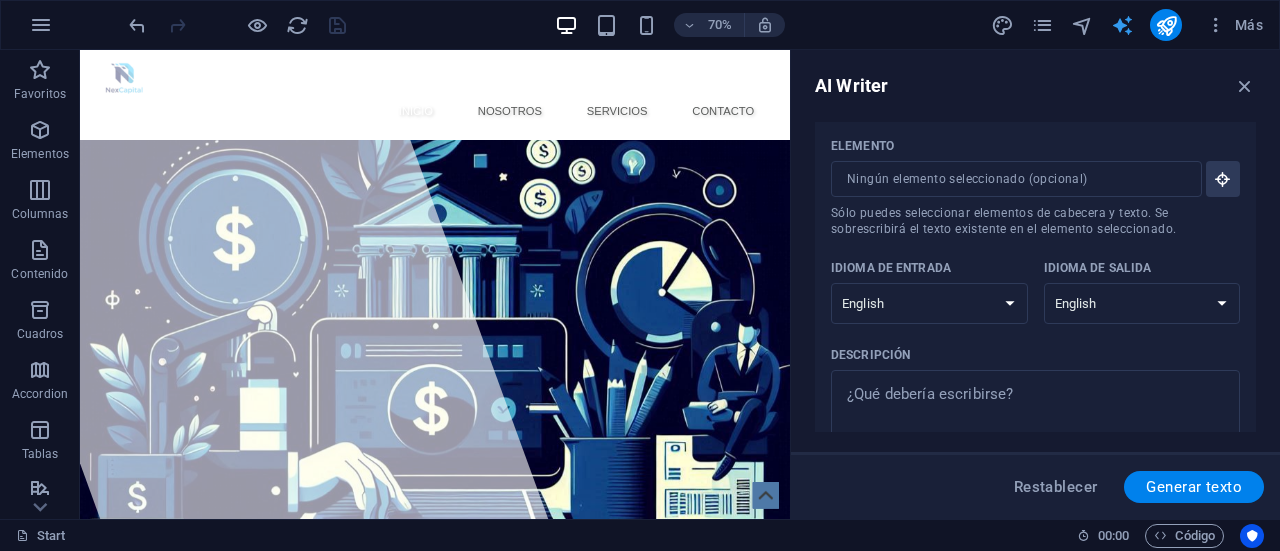 scroll, scrollTop: 24, scrollLeft: 0, axis: vertical 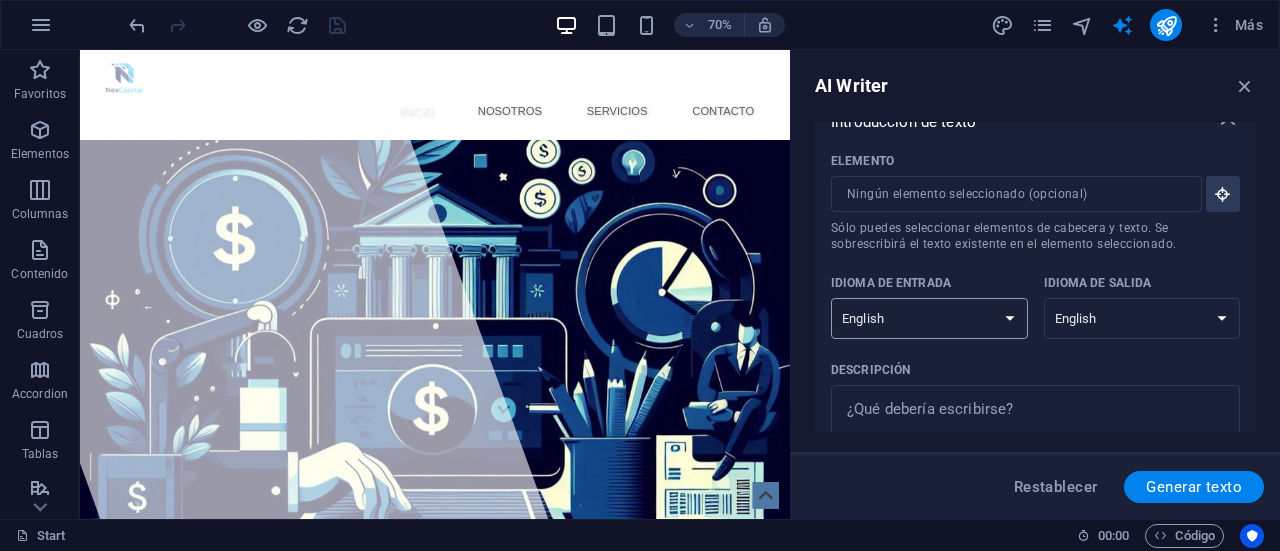 click on "Albanian Arabic Armenian Awadhi Azerbaijani Bashkir Basque Belarusian Bengali Bhojpuri Bosnian Brazilian Portuguese Bulgarian Cantonese (Yue) Catalan Chhattisgarhi Chinese Croatian Czech Danish Dogri Dutch English Estonian Faroese Finnish French Galician Georgian German Greek Gujarati Haryanvi Hindi Hungarian Indonesian Irish Italian Japanese Javanese Kannada Kashmiri Kazakh Konkani Korean Kyrgyz Latvian Lithuanian Macedonian Maithili Malay Maltese Mandarin Mandarin Chinese Marathi Marwari Min Nan Moldovan Mongolian Montenegrin Nepali Norwegian Oriya Pashto Persian (Farsi) Polish Portuguese Punjabi Rajasthani Romanian Russian Sanskrit Santali Serbian Sindhi Sinhala Slovak Slovene Slovenian Spanish Ukrainian Urdu Uzbek Vietnamese Welsh Wu" at bounding box center (929, 318) 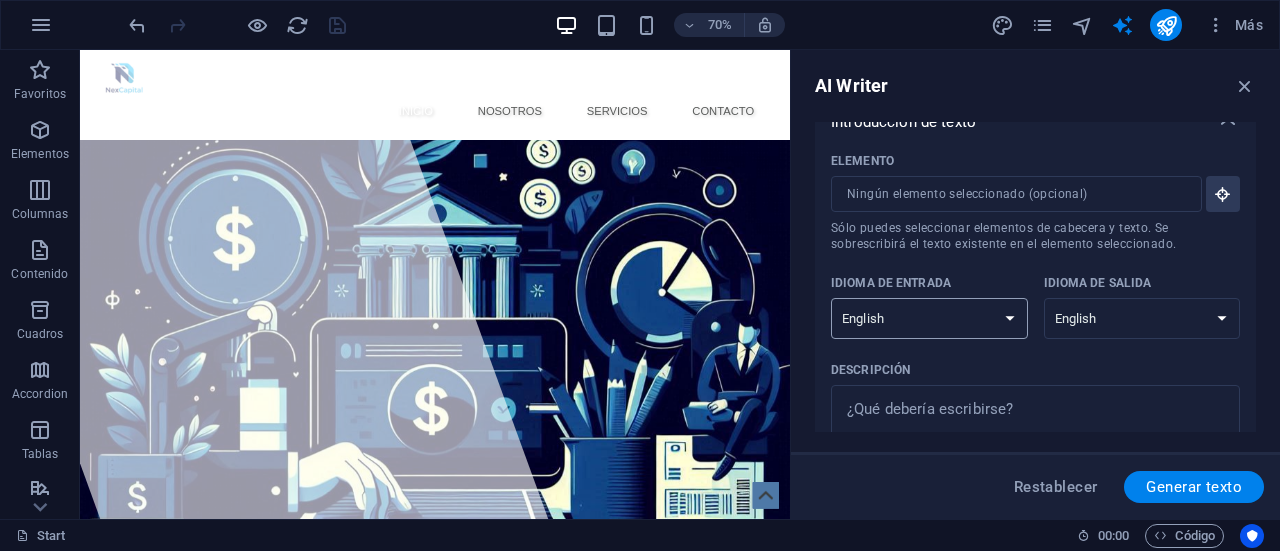 select on "Spanish" 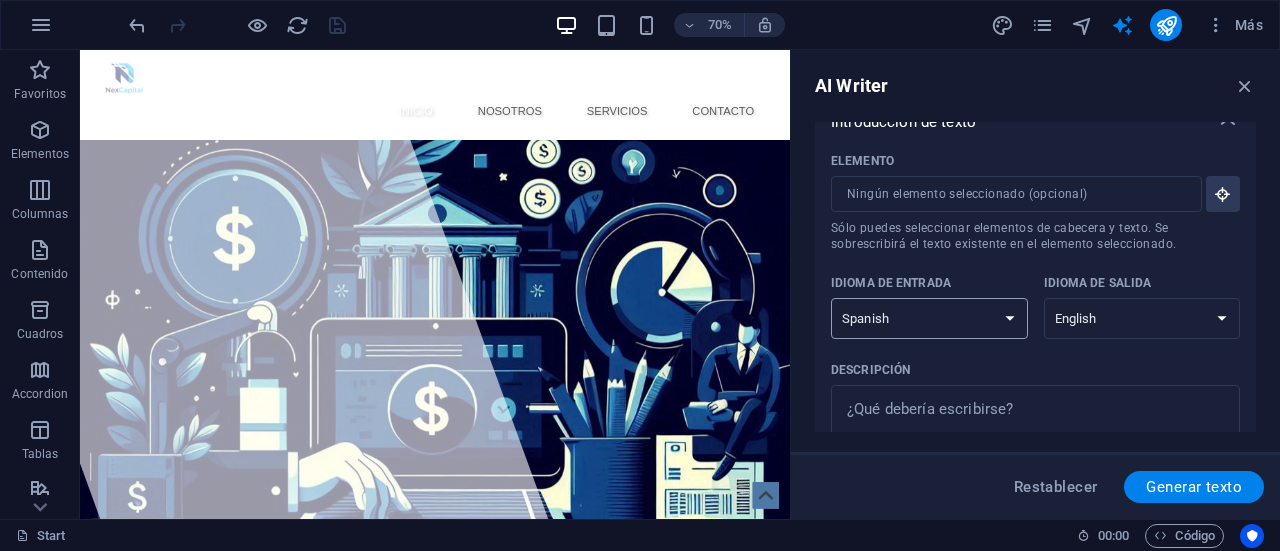 click on "Albanian Arabic Armenian Awadhi Azerbaijani Bashkir Basque Belarusian Bengali Bhojpuri Bosnian Brazilian Portuguese Bulgarian Cantonese (Yue) Catalan Chhattisgarhi Chinese Croatian Czech Danish Dogri Dutch English Estonian Faroese Finnish French Galician Georgian German Greek Gujarati Haryanvi Hindi Hungarian Indonesian Irish Italian Japanese Javanese Kannada Kashmiri Kazakh Konkani Korean Kyrgyz Latvian Lithuanian Macedonian Maithili Malay Maltese Mandarin Mandarin Chinese Marathi Marwari Min Nan Moldovan Mongolian Montenegrin Nepali Norwegian Oriya Pashto Persian (Farsi) Polish Portuguese Punjabi Rajasthani Romanian Russian Sanskrit Santali Serbian Sindhi Sinhala Slovak Slovene Slovenian Spanish Ukrainian Urdu Uzbek Vietnamese Welsh Wu" at bounding box center (929, 318) 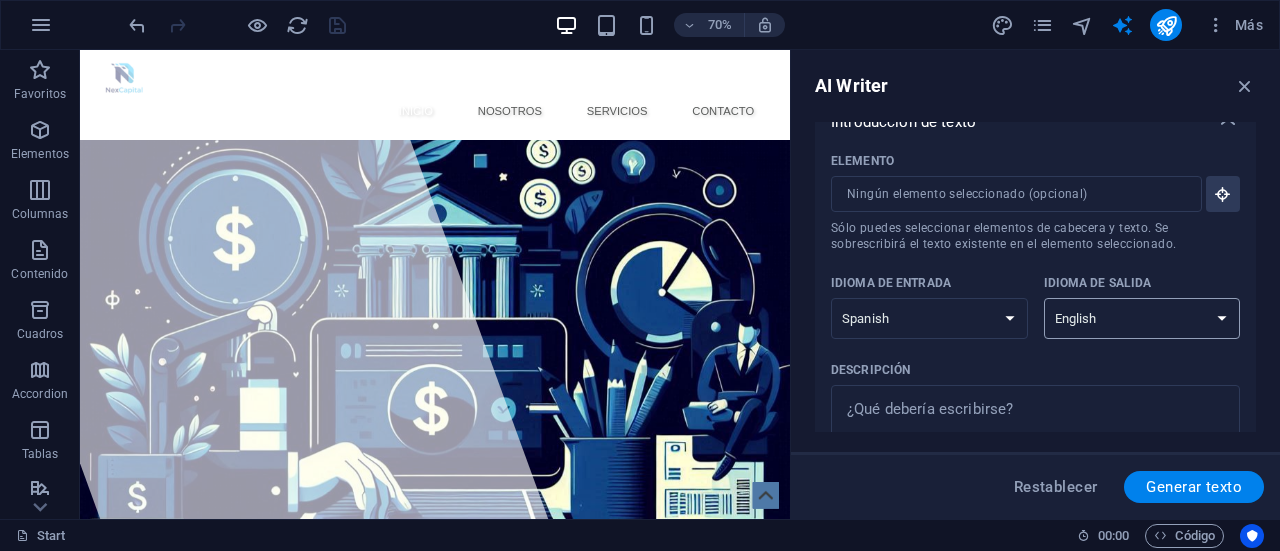 click on "Albanian Arabic Armenian Awadhi Azerbaijani Bashkir Basque Belarusian Bengali Bhojpuri Bosnian Brazilian Portuguese Bulgarian Cantonese (Yue) Catalan Chhattisgarhi Chinese Croatian Czech Danish Dogri Dutch English Estonian Faroese Finnish French Galician Georgian German Greek Gujarati Haryanvi Hindi Hungarian Indonesian Irish Italian Japanese Javanese Kannada Kashmiri Kazakh Konkani Korean Kyrgyz Latvian Lithuanian Macedonian Maithili Malay Maltese Mandarin Mandarin Chinese Marathi Marwari Min Nan Moldovan Mongolian Montenegrin Nepali Norwegian Oriya Pashto Persian (Farsi) Polish Portuguese Punjabi Rajasthani Romanian Russian Sanskrit Santali Serbian Sindhi Sinhala Slovak Slovene Slovenian Spanish Ukrainian Urdu Uzbek Vietnamese Welsh Wu" at bounding box center [1142, 318] 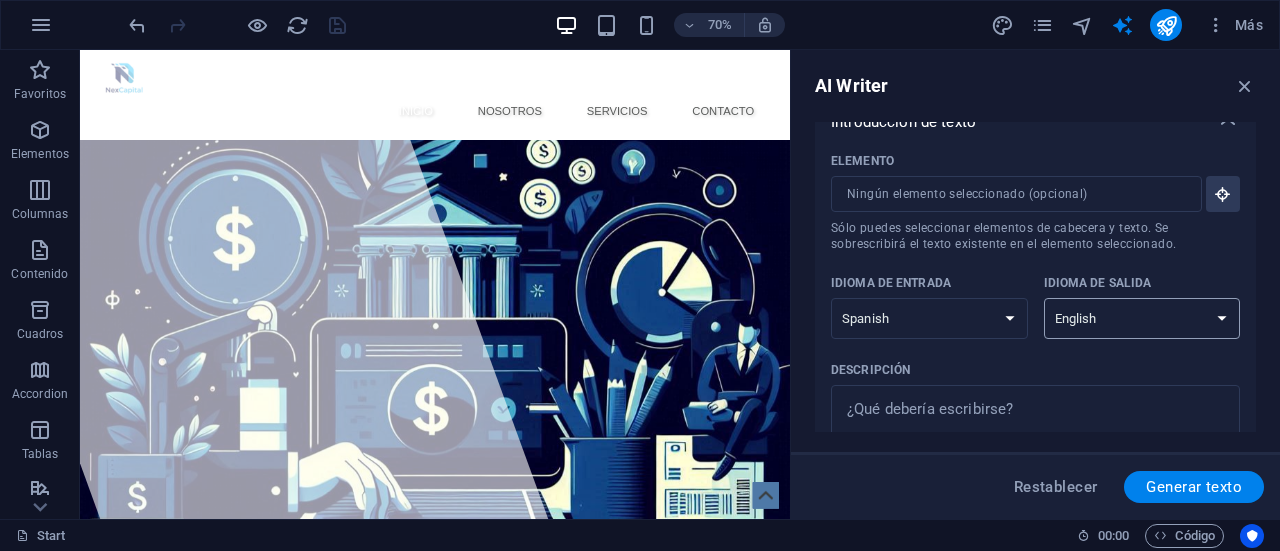 select on "Spanish" 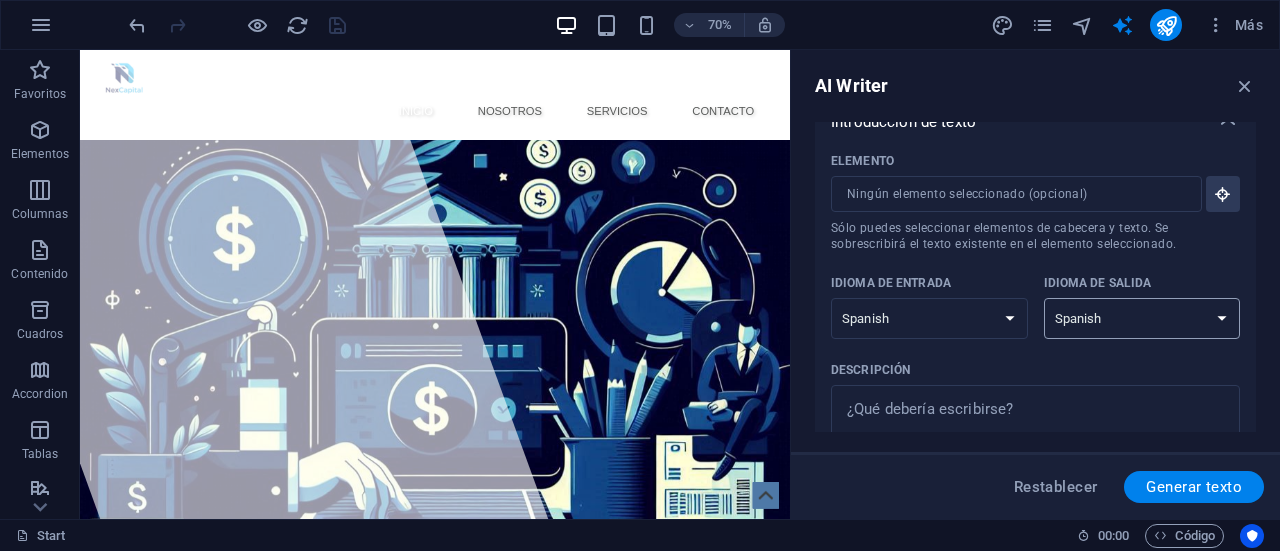 click on "Albanian Arabic Armenian Awadhi Azerbaijani Bashkir Basque Belarusian Bengali Bhojpuri Bosnian Brazilian Portuguese Bulgarian Cantonese (Yue) Catalan Chhattisgarhi Chinese Croatian Czech Danish Dogri Dutch English Estonian Faroese Finnish French Galician Georgian German Greek Gujarati Haryanvi Hindi Hungarian Indonesian Irish Italian Japanese Javanese Kannada Kashmiri Kazakh Konkani Korean Kyrgyz Latvian Lithuanian Macedonian Maithili Malay Maltese Mandarin Mandarin Chinese Marathi Marwari Min Nan Moldovan Mongolian Montenegrin Nepali Norwegian Oriya Pashto Persian (Farsi) Polish Portuguese Punjabi Rajasthani Romanian Russian Sanskrit Santali Serbian Sindhi Sinhala Slovak Slovene Slovenian Spanish Ukrainian Urdu Uzbek Vietnamese Welsh Wu" at bounding box center (1142, 318) 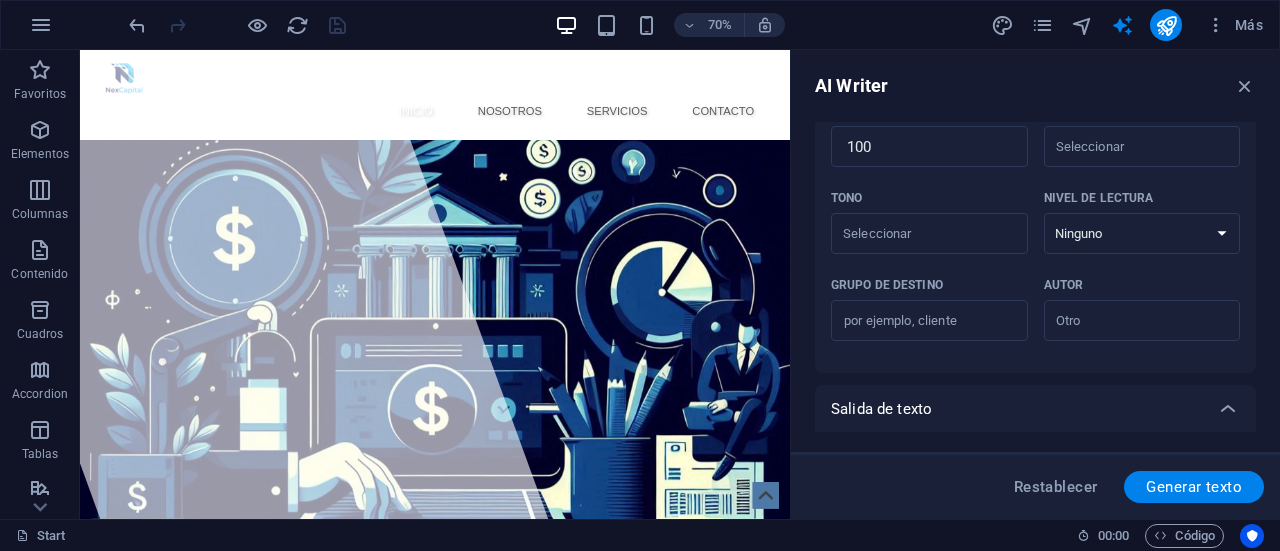 scroll, scrollTop: 604, scrollLeft: 0, axis: vertical 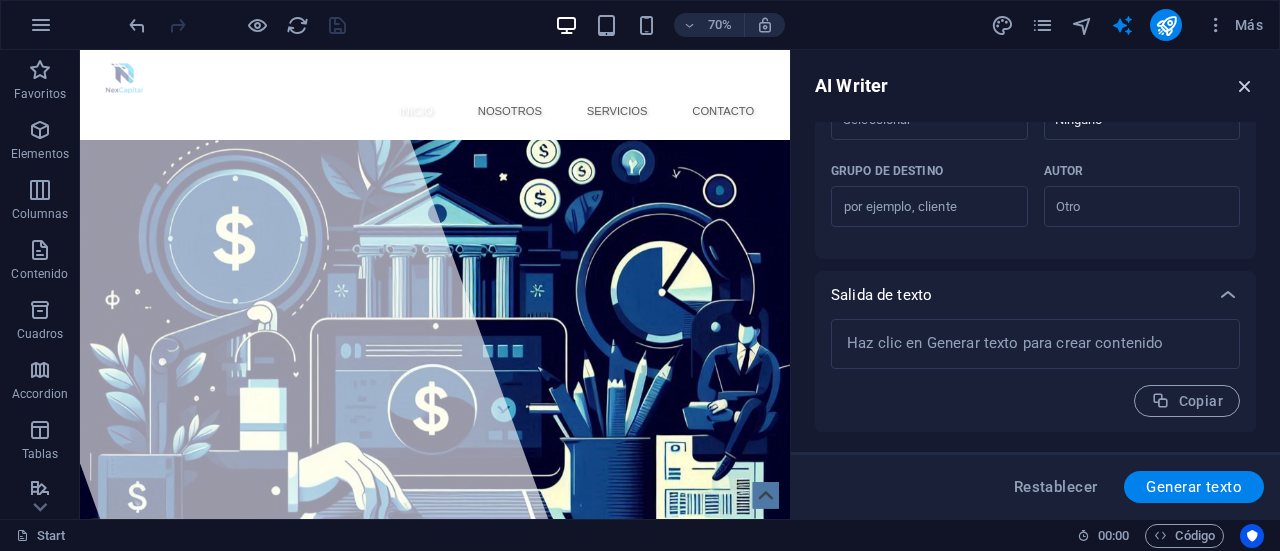 click at bounding box center [1245, 86] 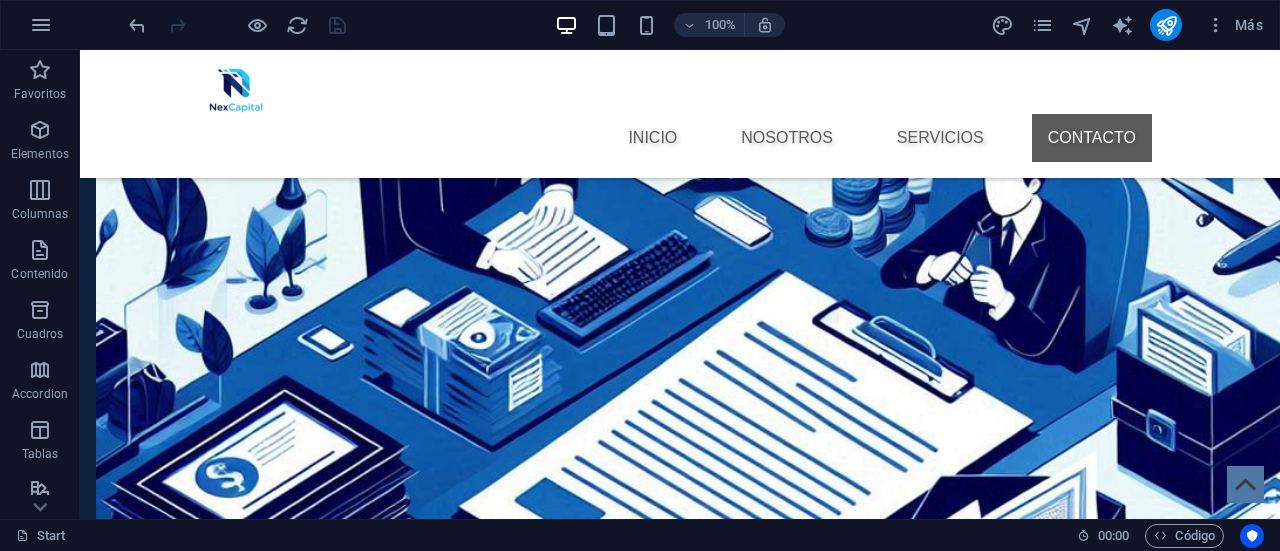 scroll, scrollTop: 2494, scrollLeft: 0, axis: vertical 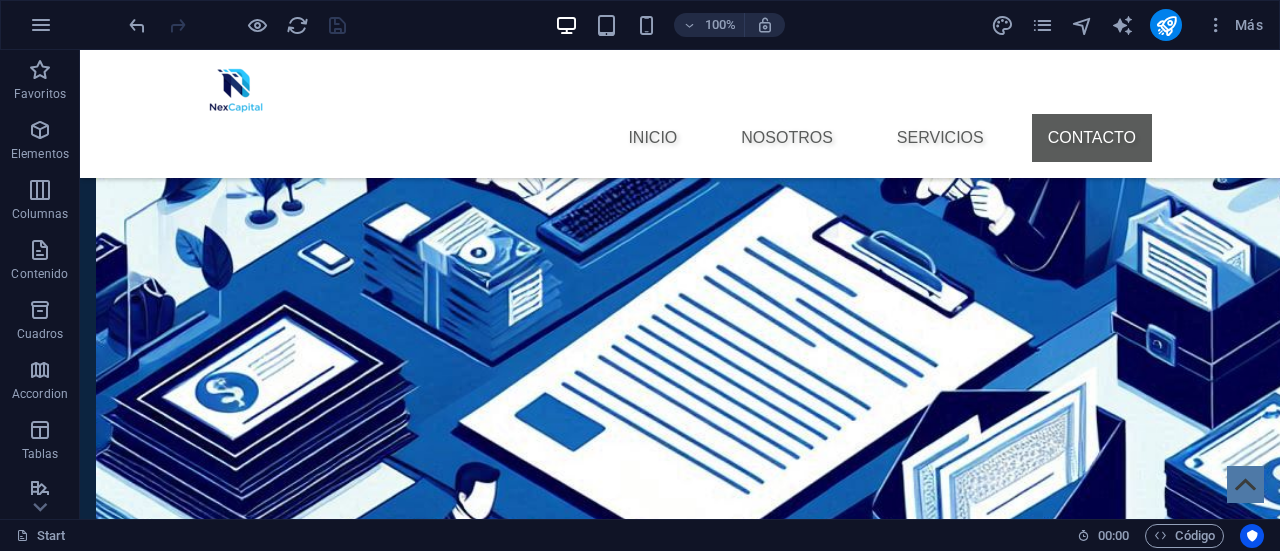 click at bounding box center (1245, 484) 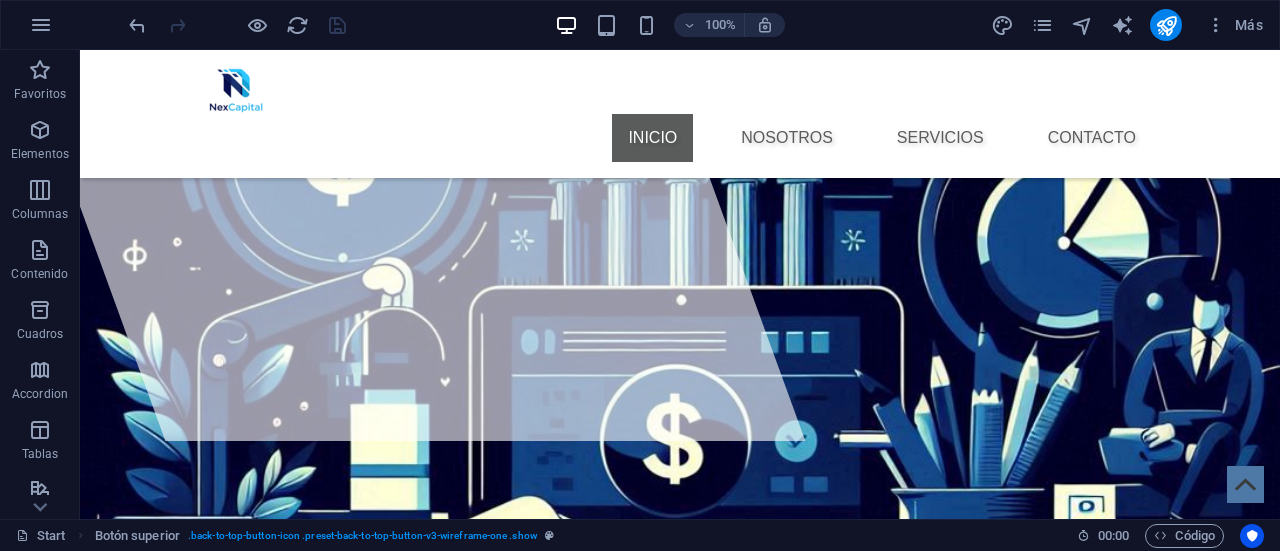 scroll, scrollTop: 0, scrollLeft: 0, axis: both 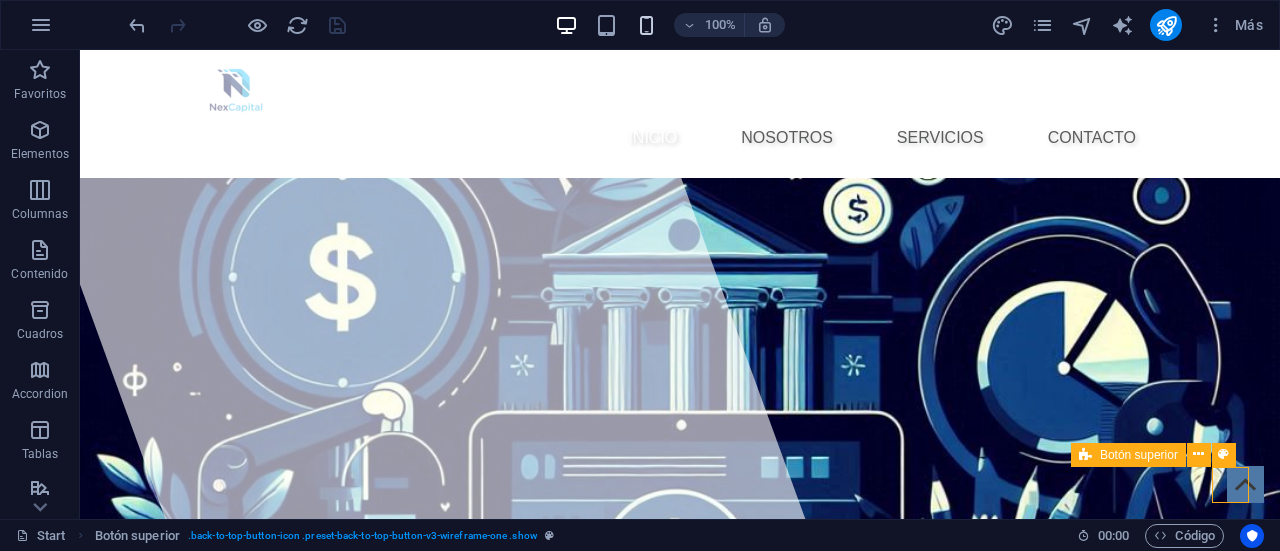 click at bounding box center [646, 25] 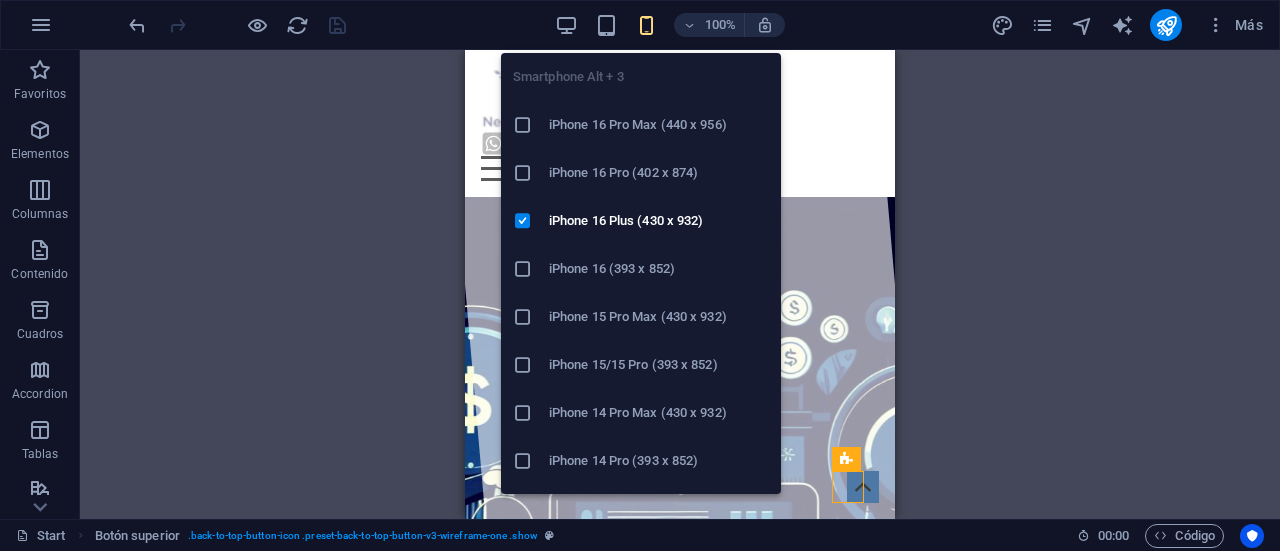 click at bounding box center (523, 125) 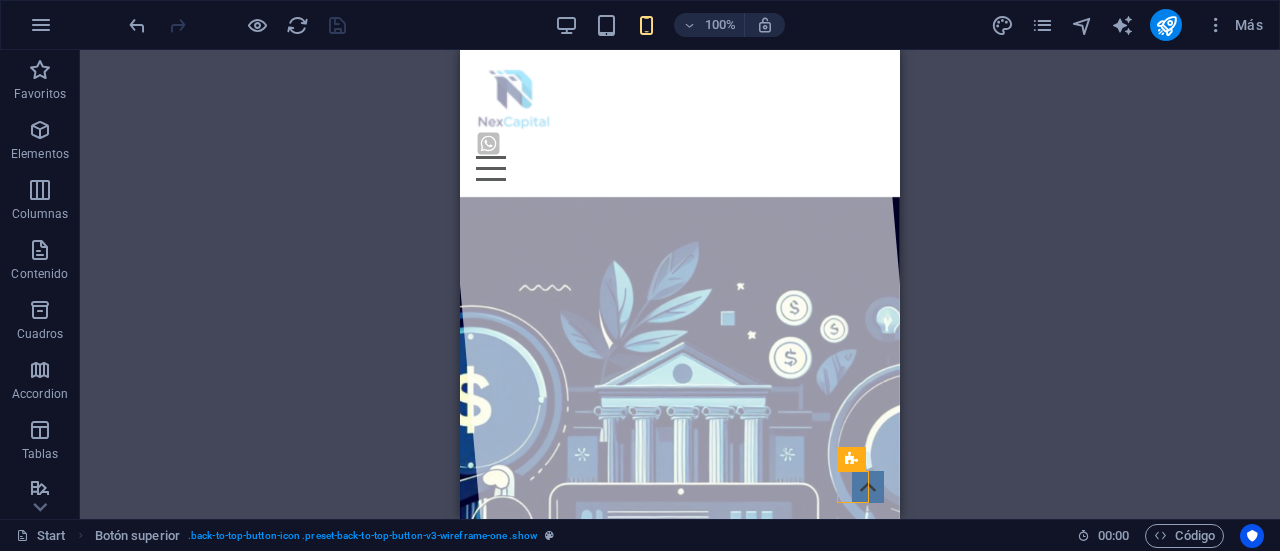 click at bounding box center (672, 143) 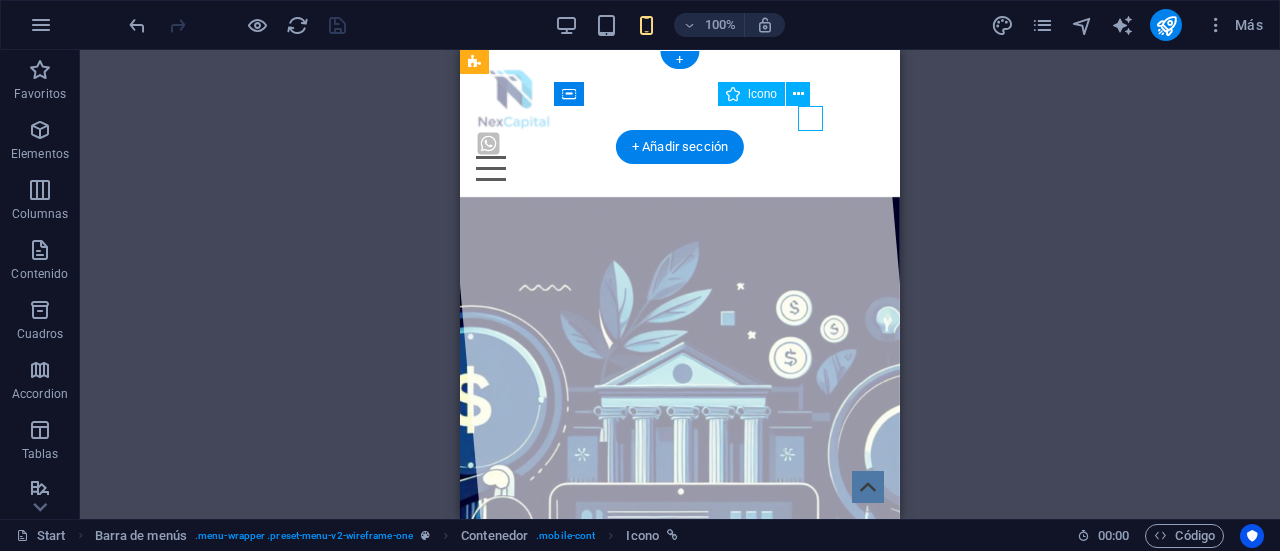 click at bounding box center (680, 168) 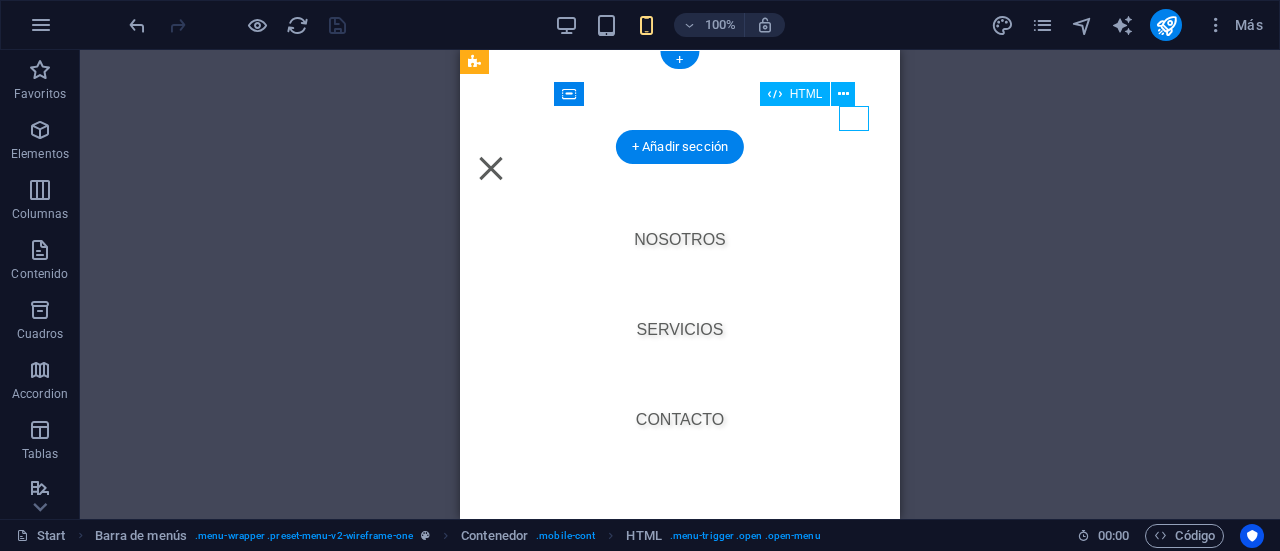 click on "INICIO NOSOTROS Servicios Contacto" at bounding box center [680, 284] 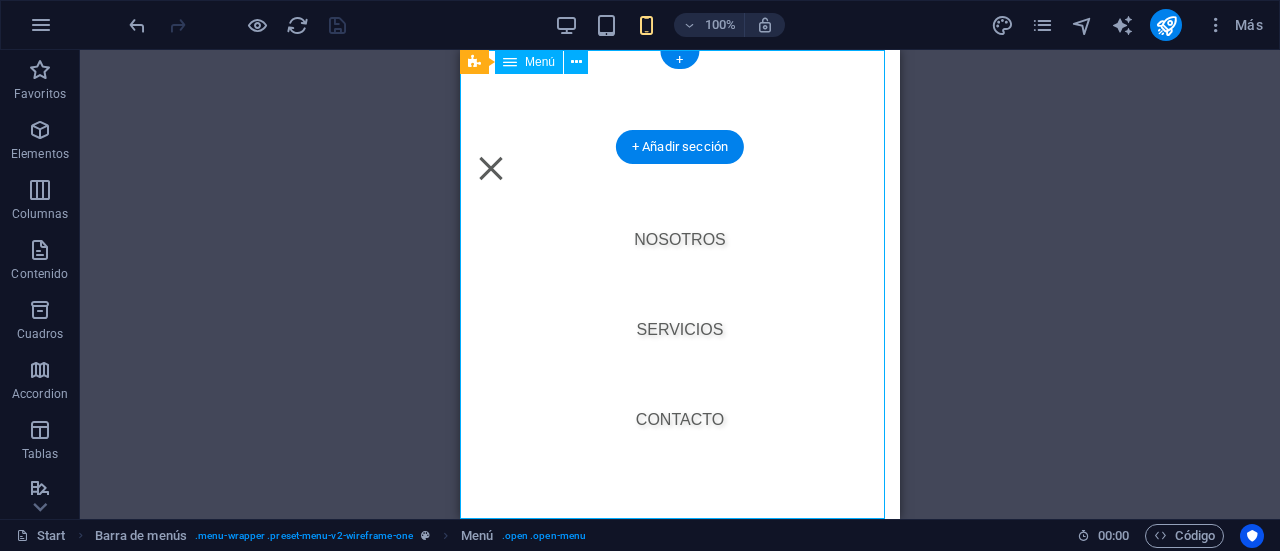 click at bounding box center [491, 168] 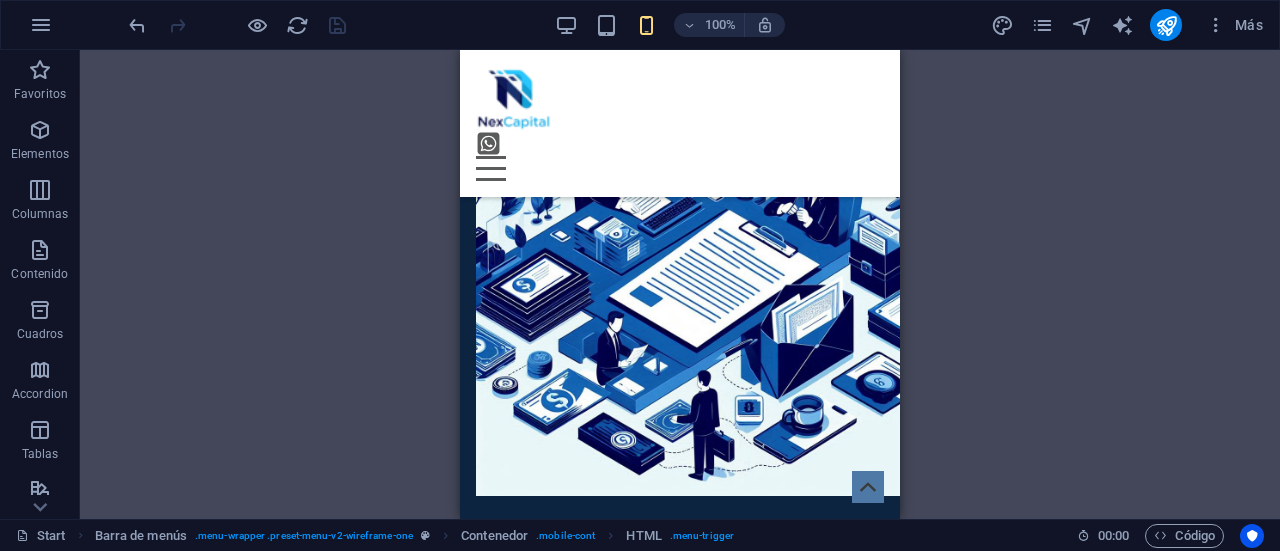 scroll, scrollTop: 3013, scrollLeft: 0, axis: vertical 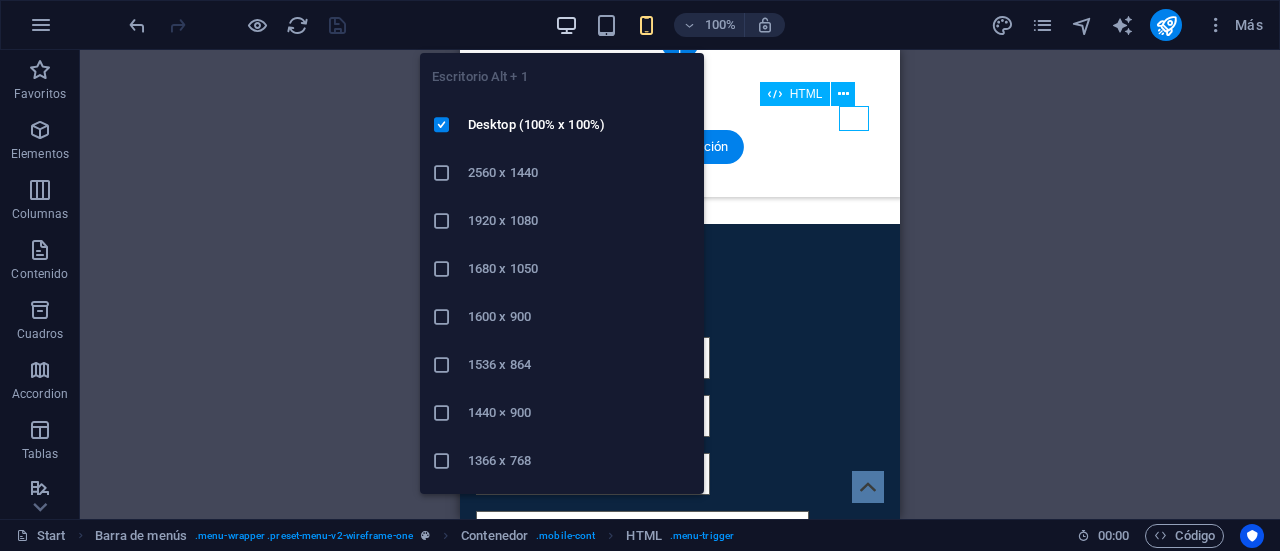 click at bounding box center [566, 25] 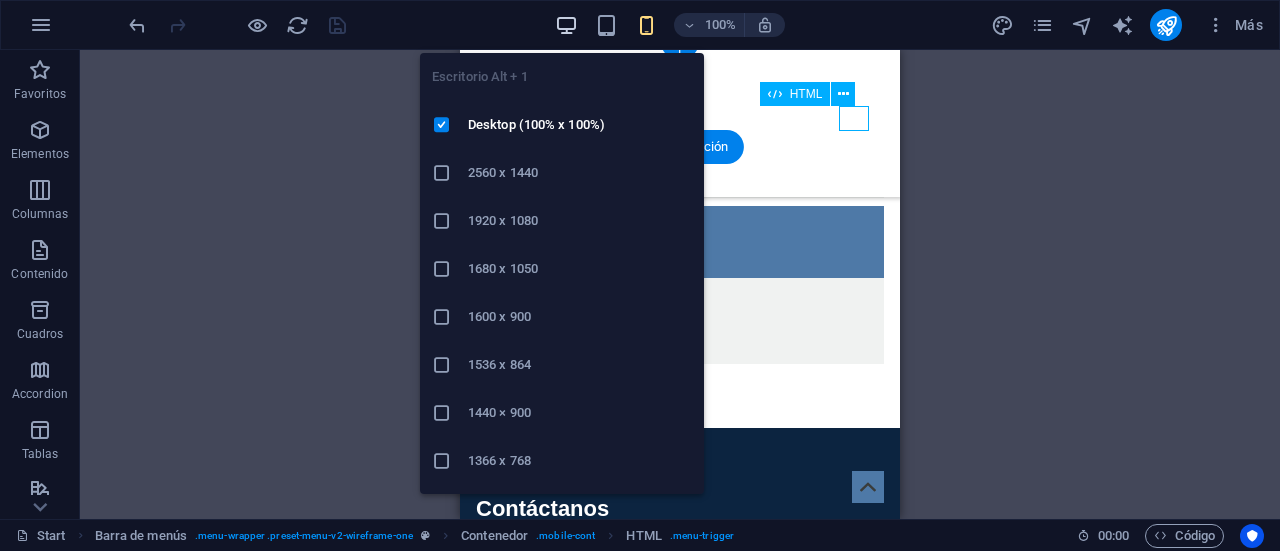 scroll, scrollTop: 2494, scrollLeft: 0, axis: vertical 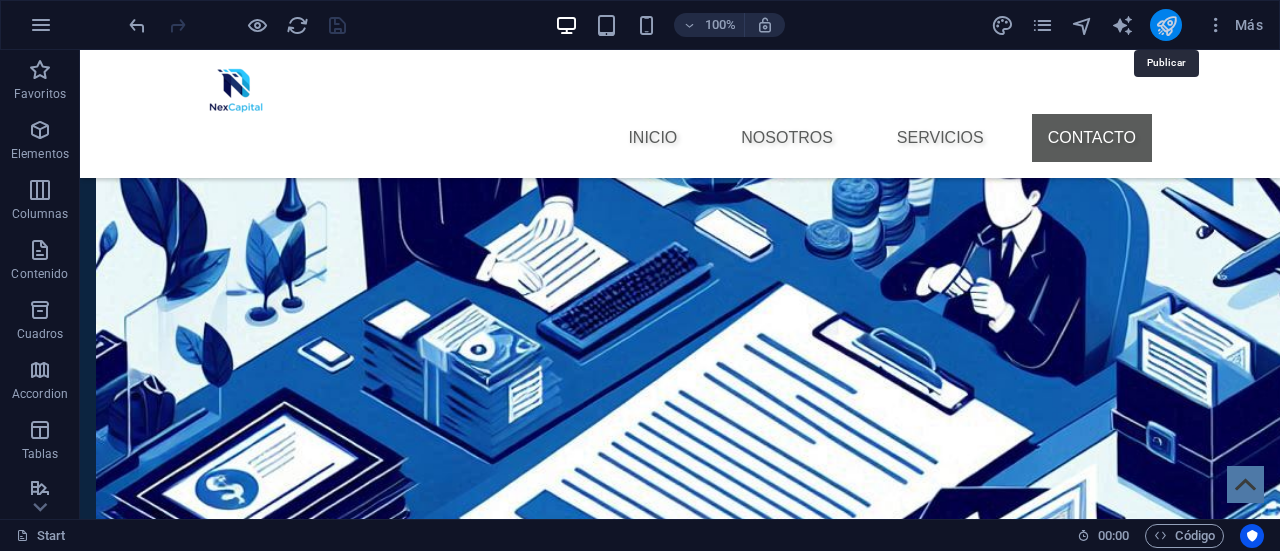 click at bounding box center (1166, 25) 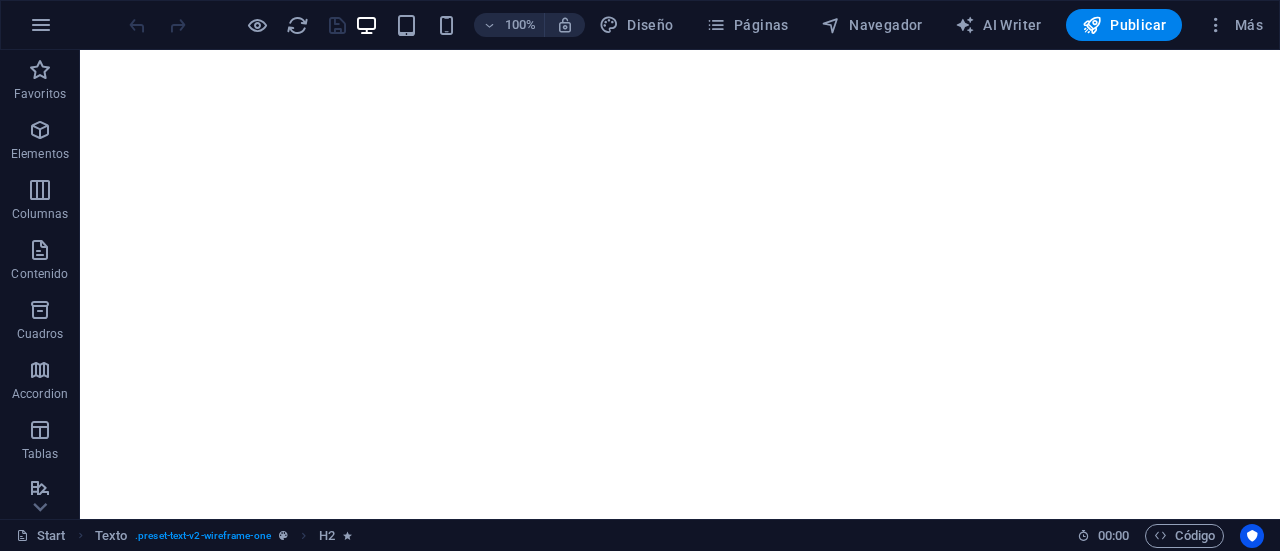 scroll, scrollTop: 0, scrollLeft: 0, axis: both 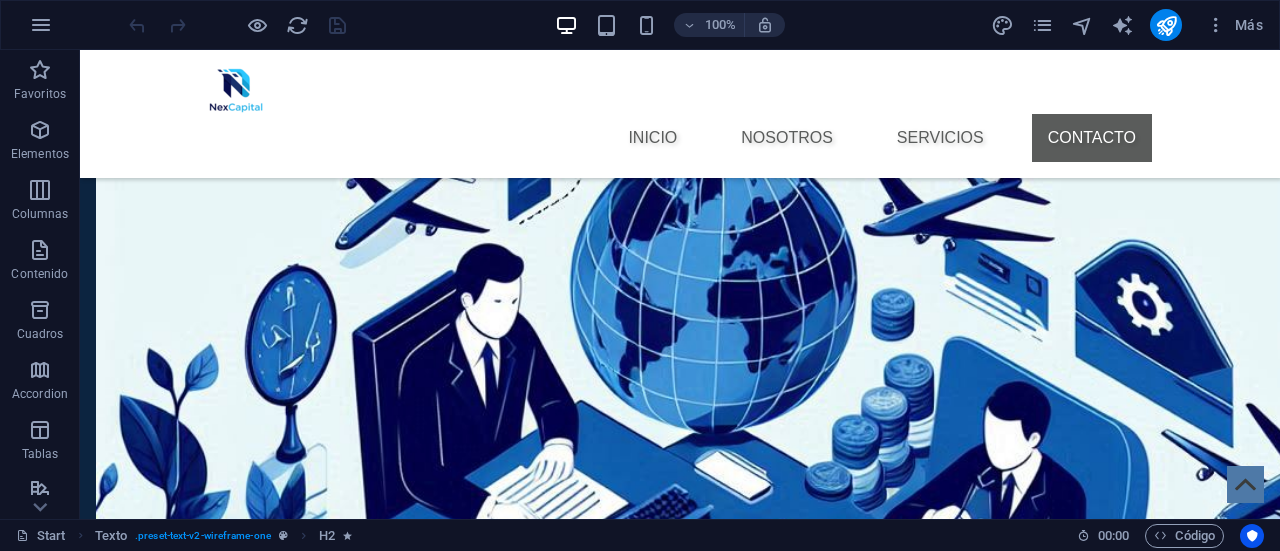 click on "Enviar" at bounding box center (920, 2432) 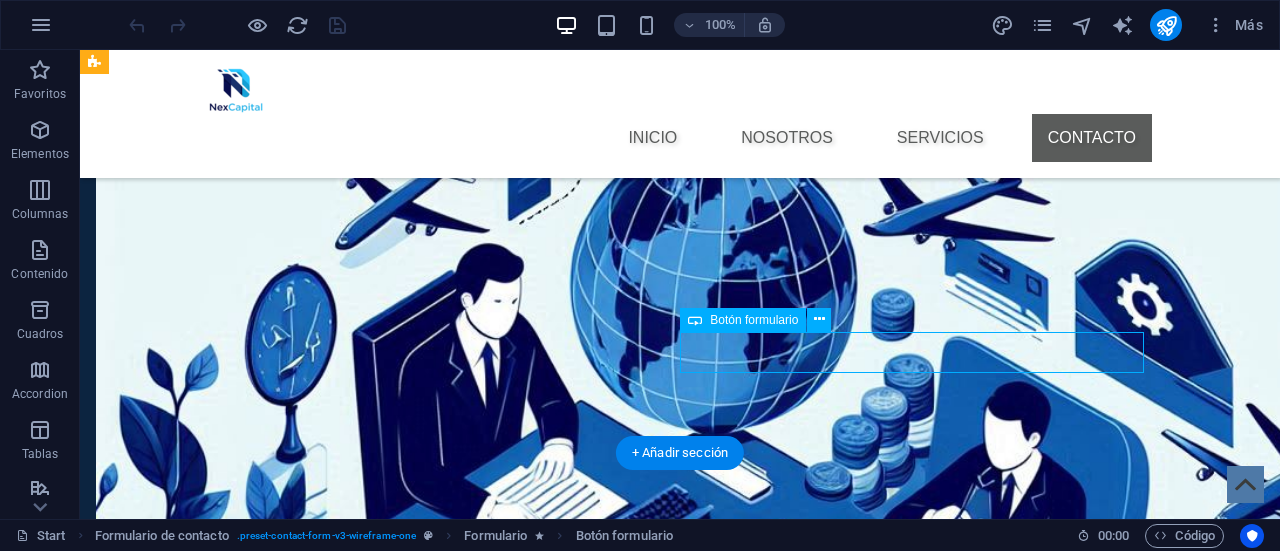 click on "Enviar" at bounding box center (920, 2432) 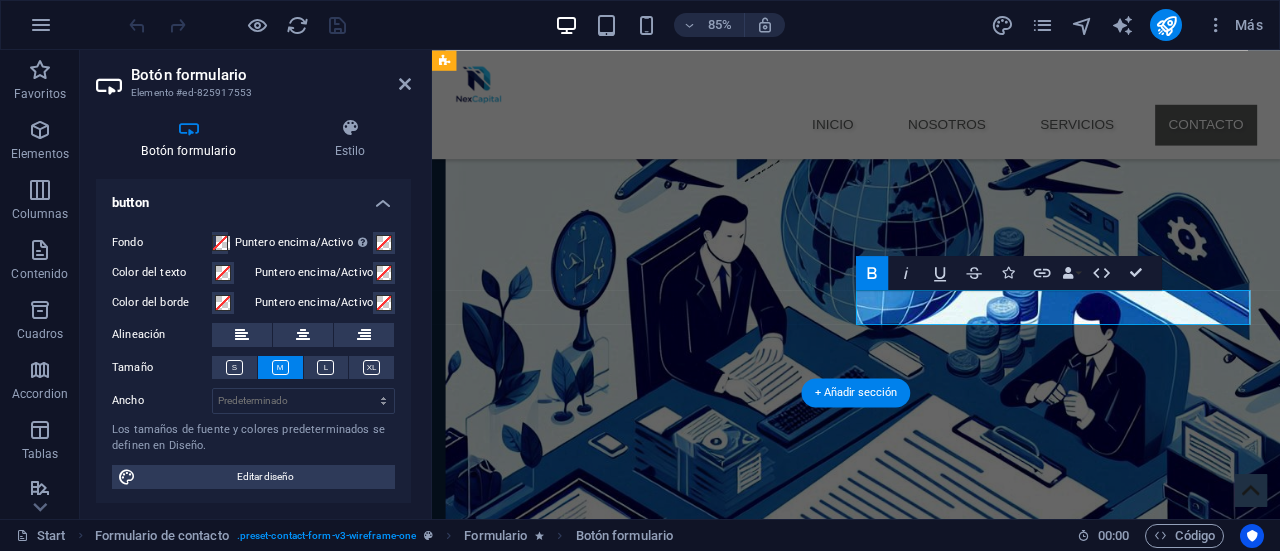 scroll, scrollTop: 0, scrollLeft: 0, axis: both 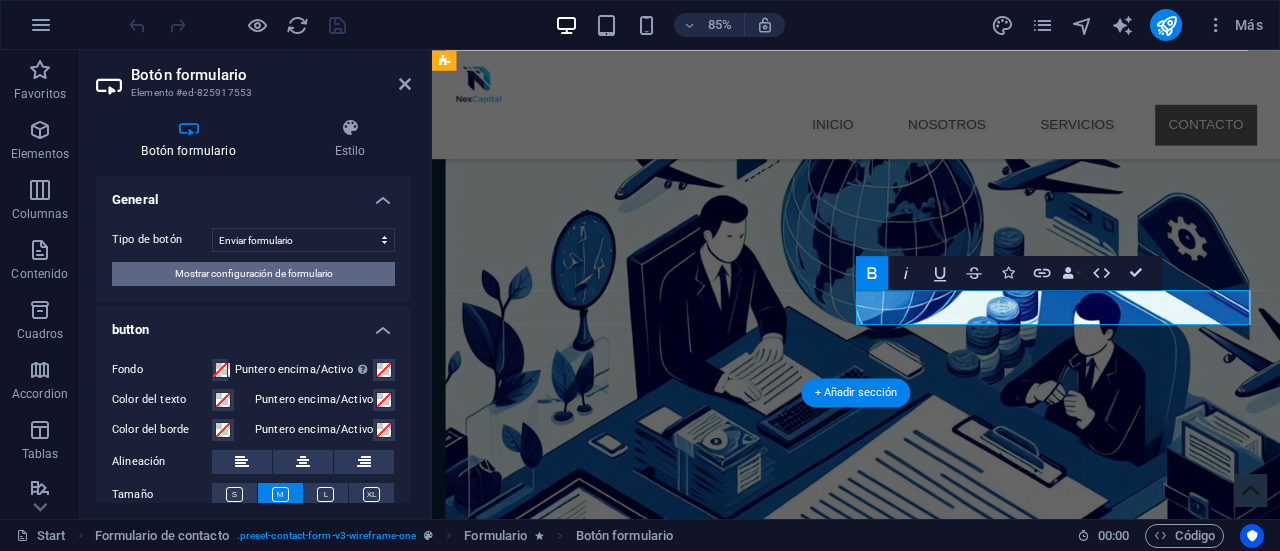 click on "Mostrar configuración de formulario" at bounding box center [253, 274] 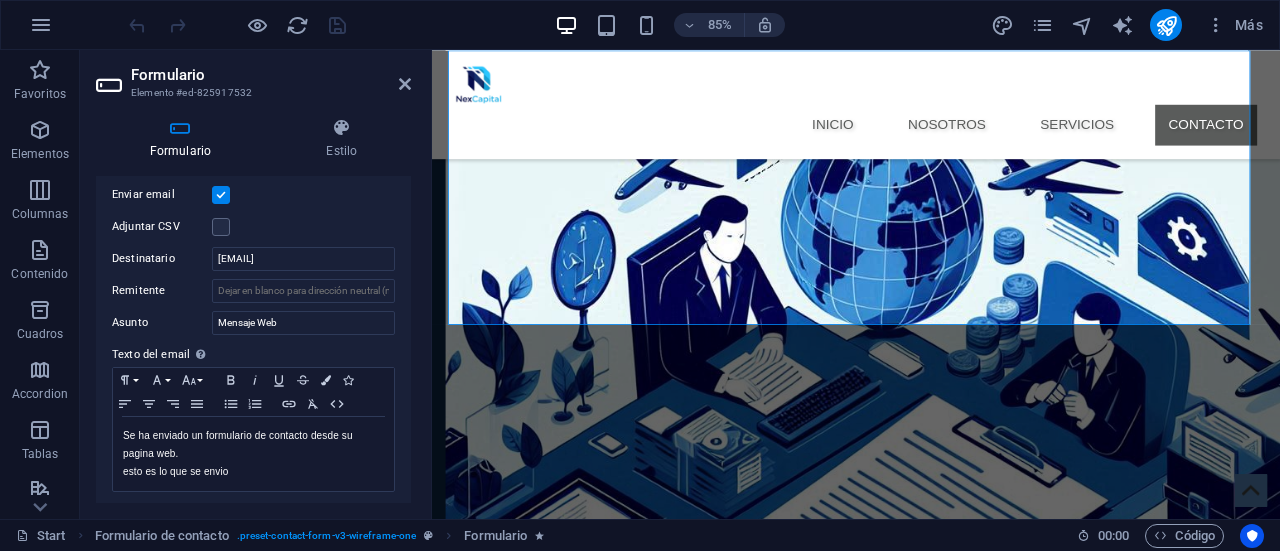 scroll, scrollTop: 578, scrollLeft: 0, axis: vertical 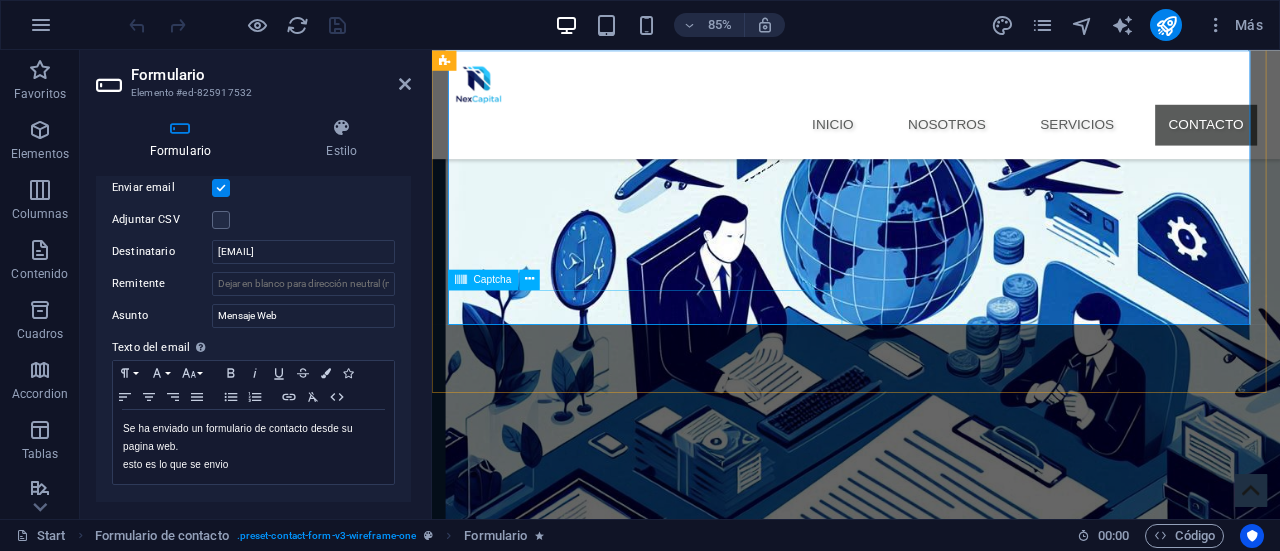 click on "¿Ilegible? Cargar nuevo" at bounding box center (691, 2230) 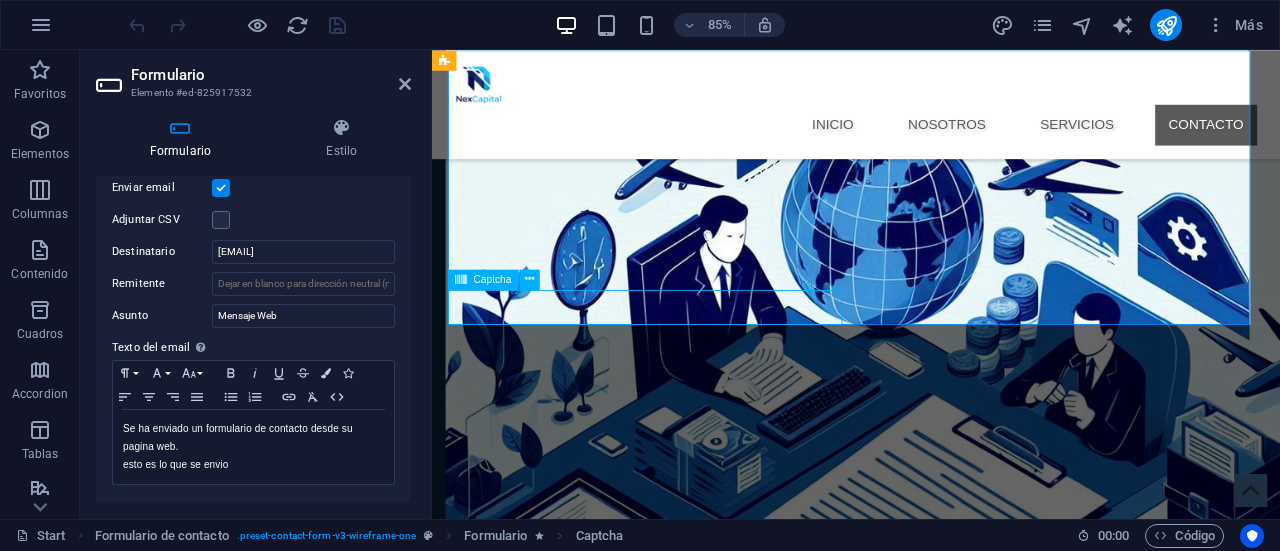 click on "¿Ilegible? Cargar nuevo" at bounding box center (691, 2230) 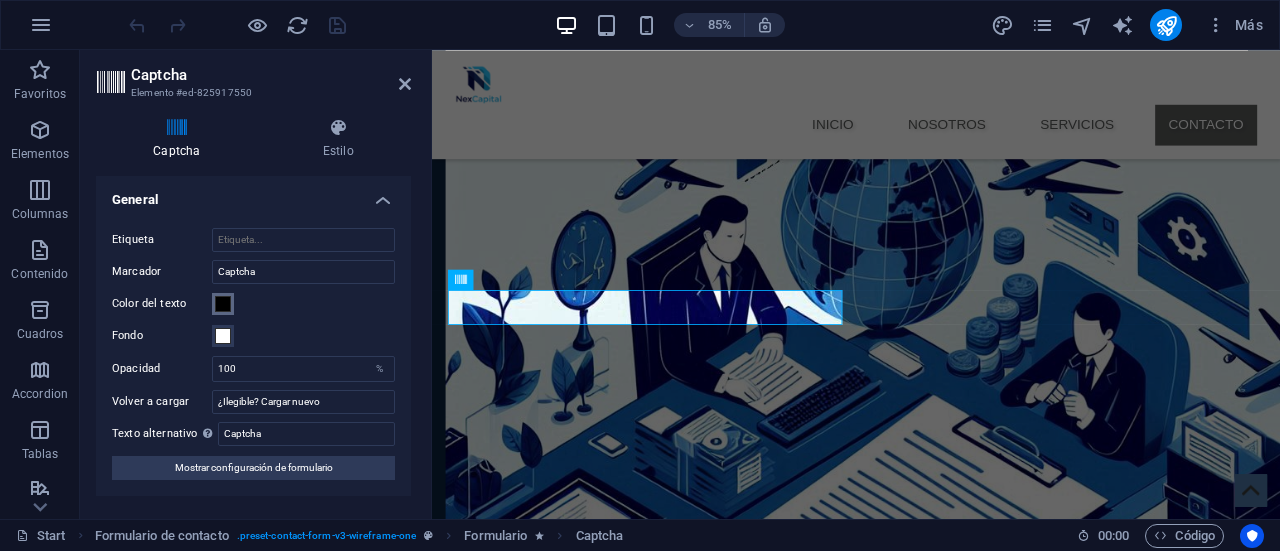 click at bounding box center (223, 304) 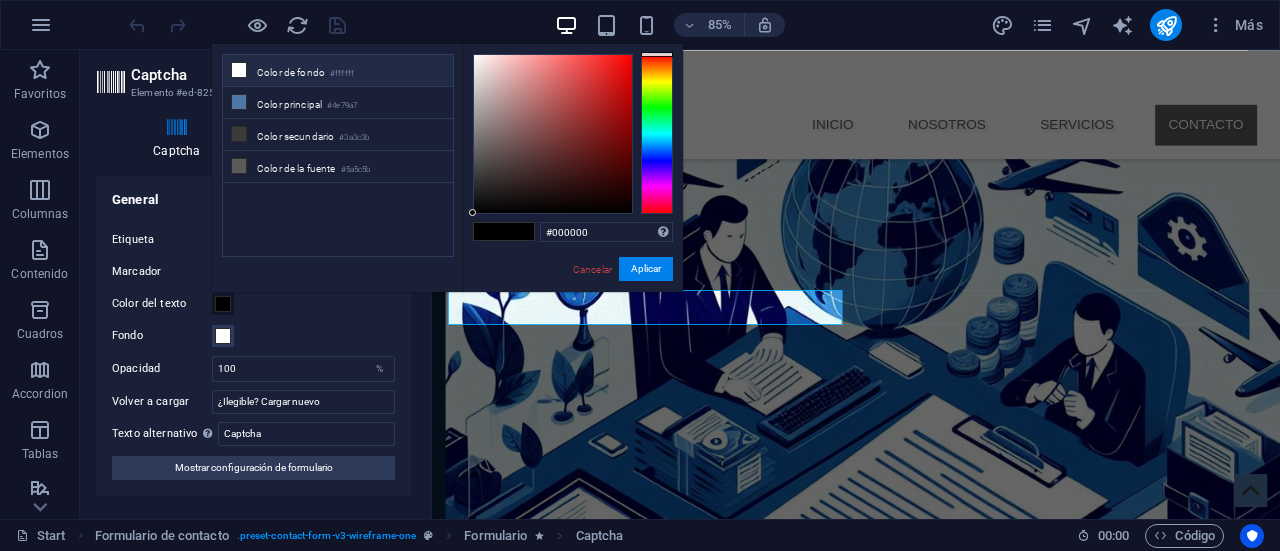 click at bounding box center [239, 70] 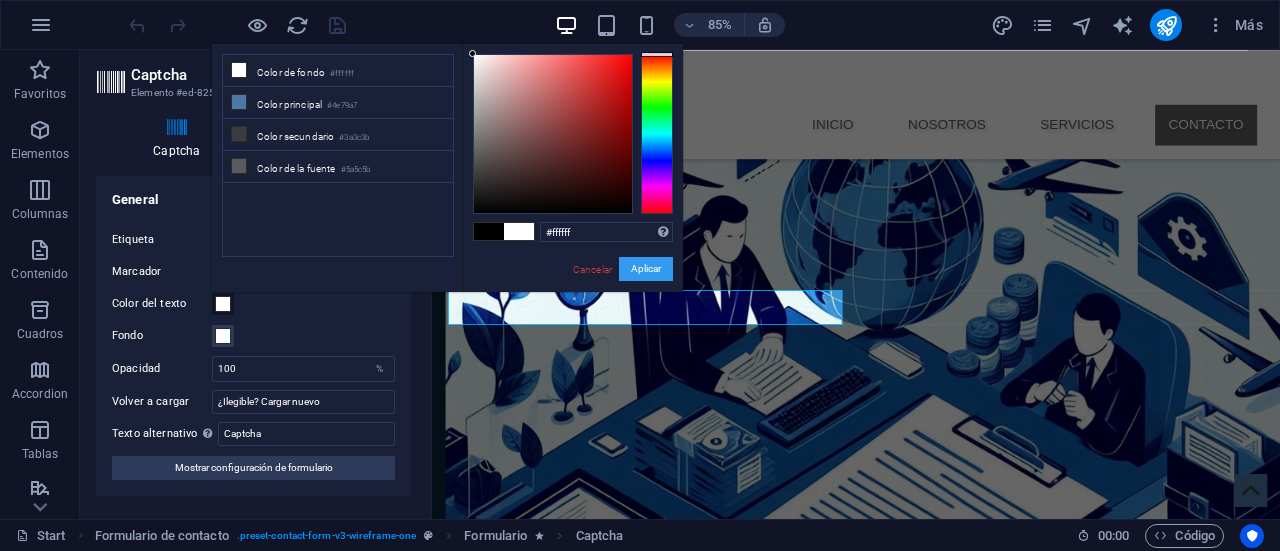 click on "Aplicar" at bounding box center [646, 269] 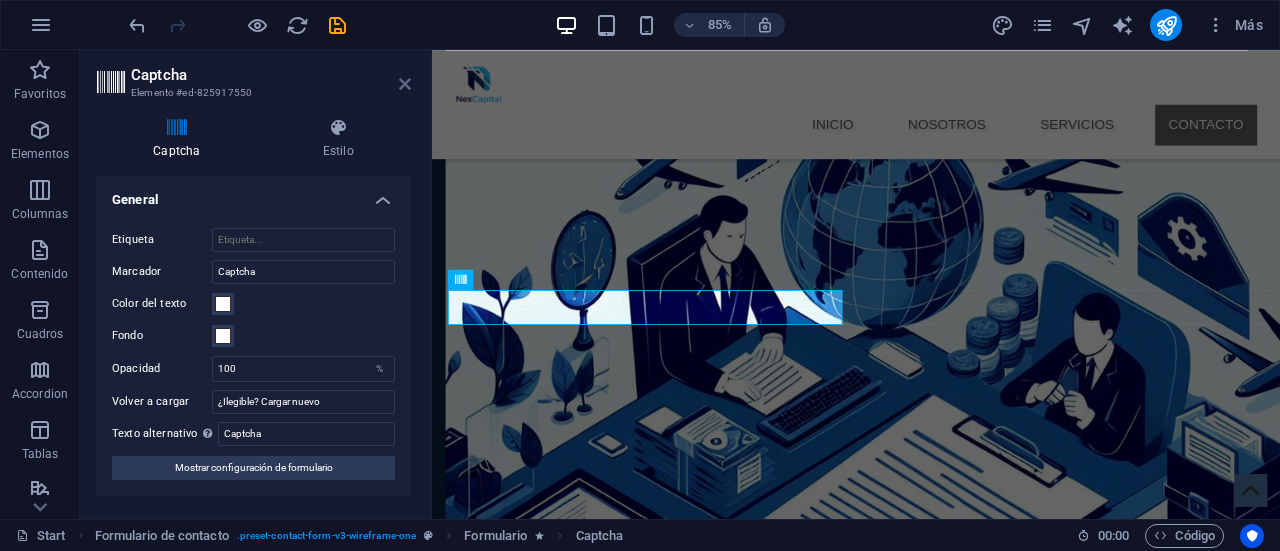 click at bounding box center (405, 84) 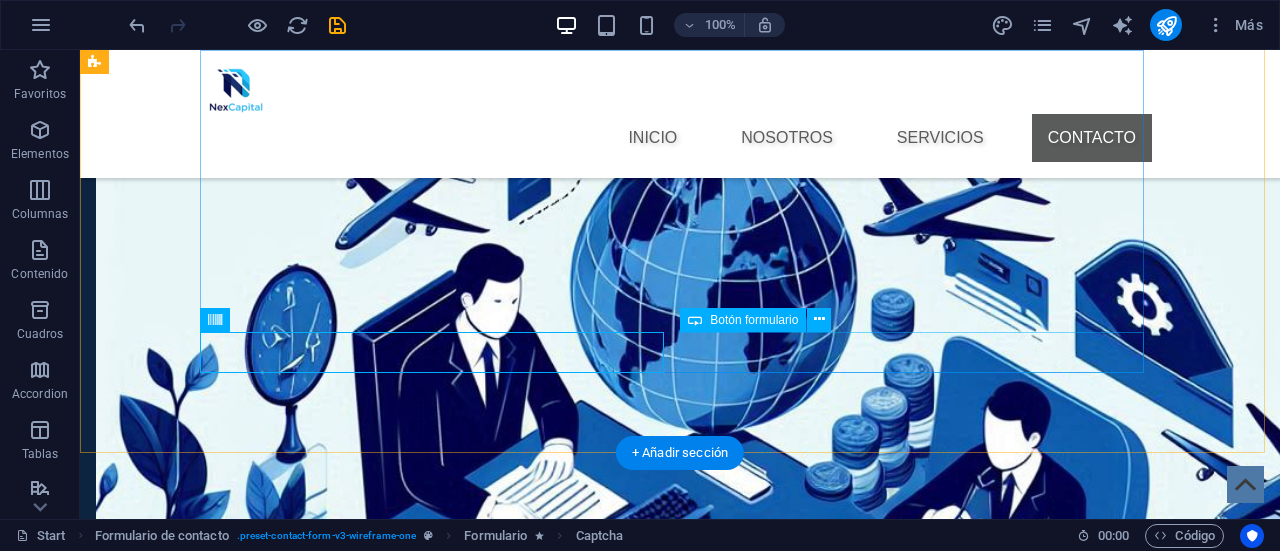 click on "Enviar" at bounding box center [920, 2432] 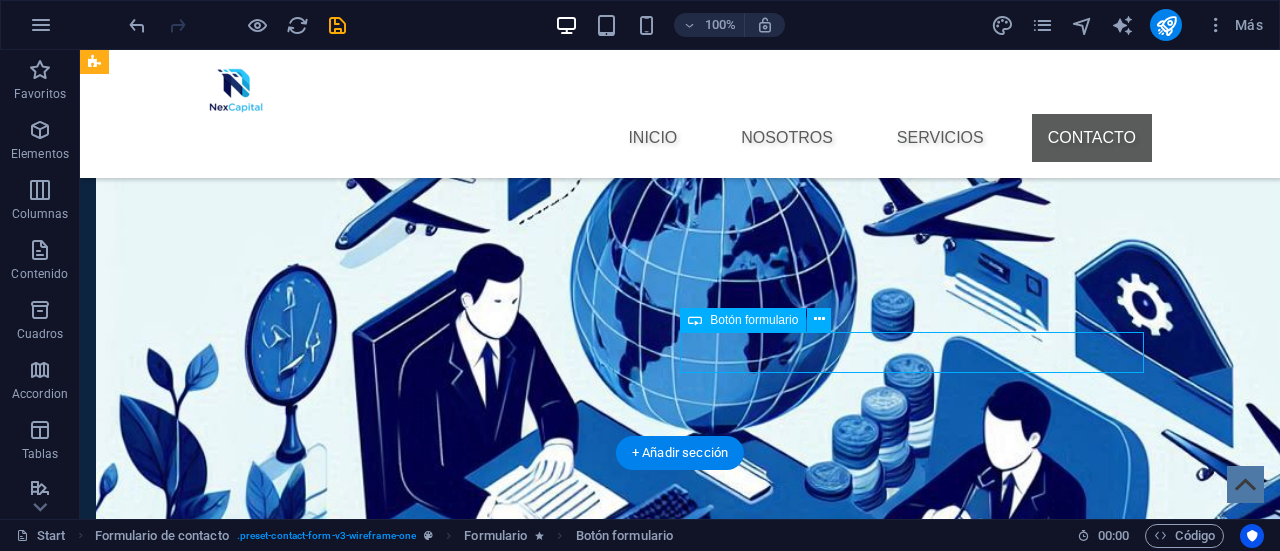 click on "Enviar" at bounding box center (920, 2432) 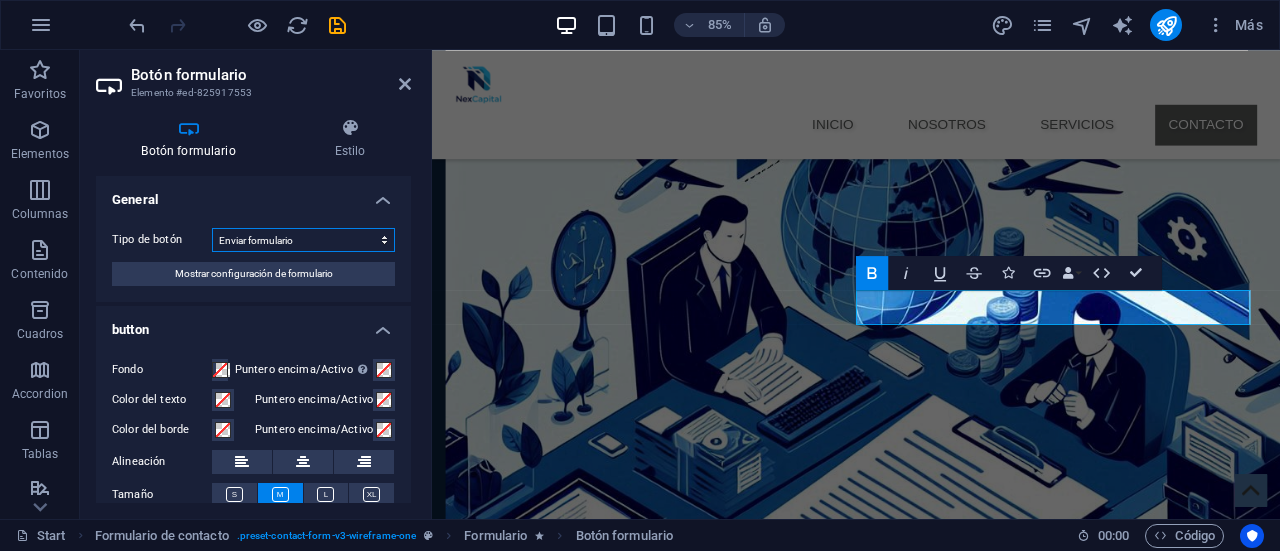 click on "Enviar formulario Restablecer formulario Ninguna acción" at bounding box center (303, 240) 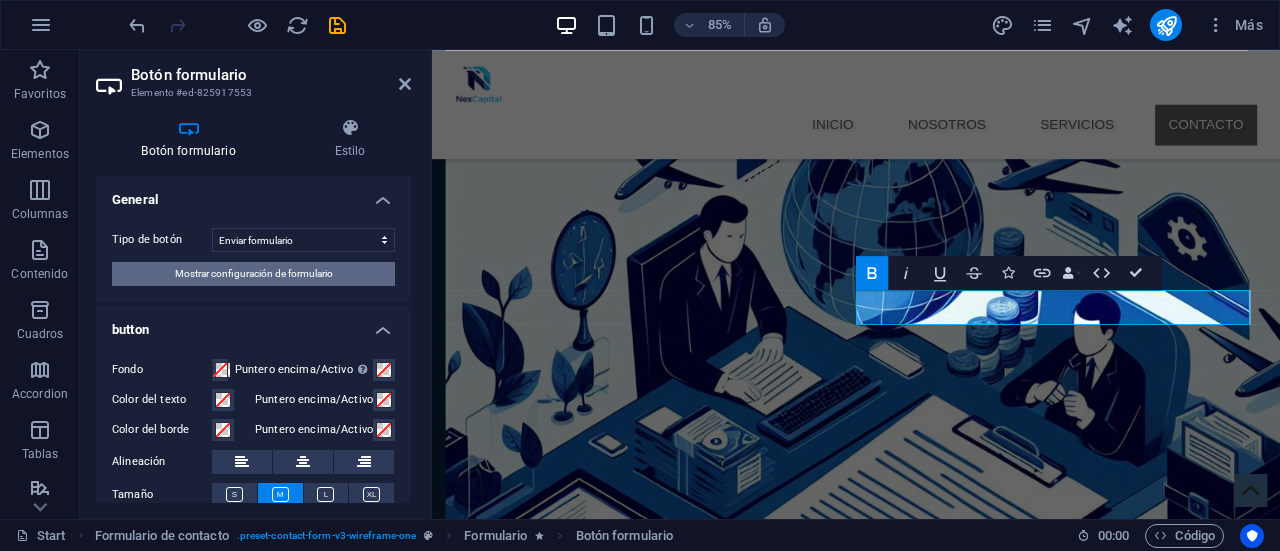 click on "Mostrar configuración de formulario" at bounding box center [254, 274] 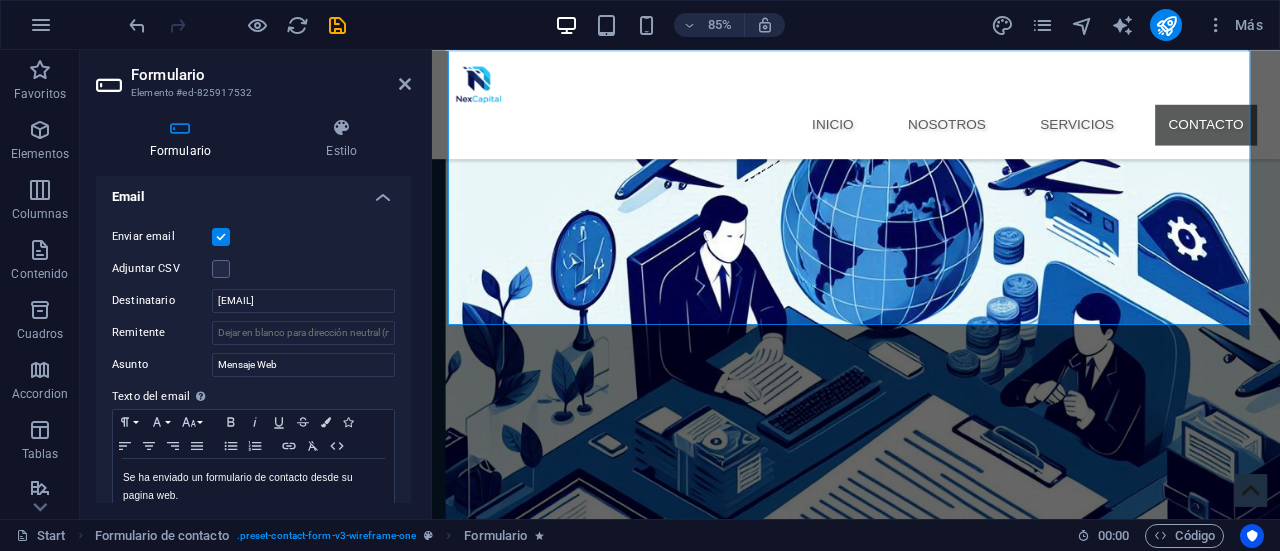 scroll, scrollTop: 522, scrollLeft: 0, axis: vertical 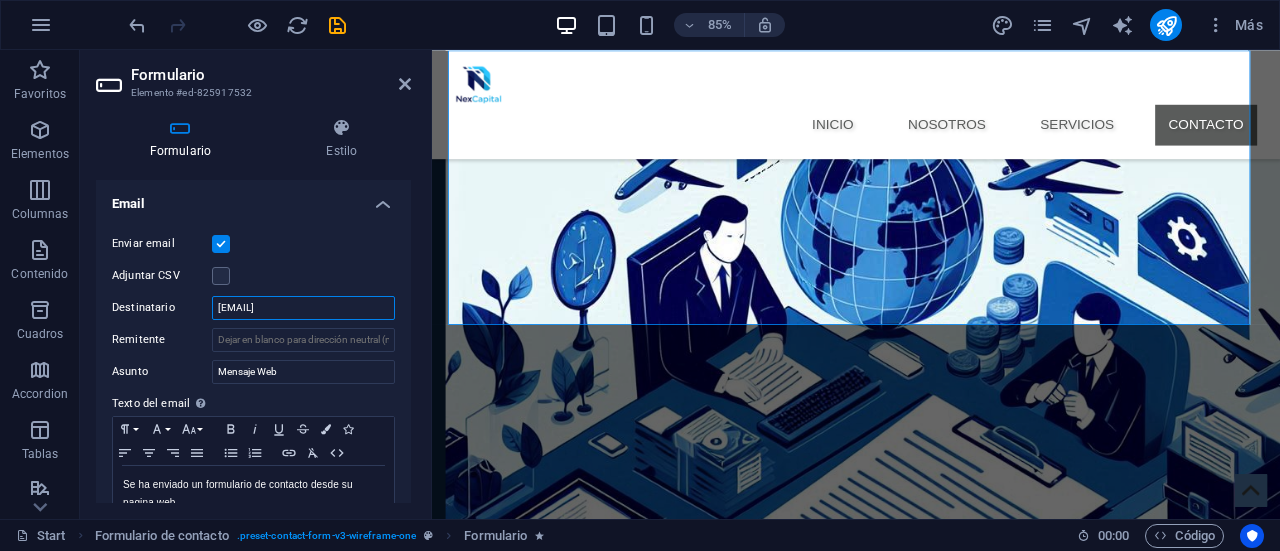 click on "[EMAIL]" at bounding box center (303, 308) 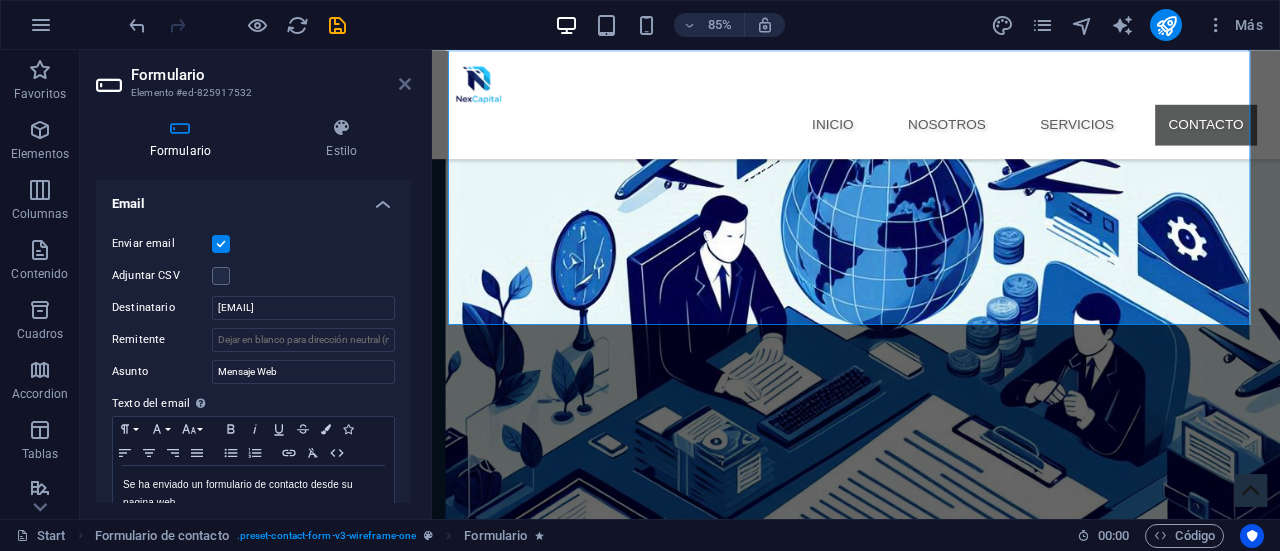 click at bounding box center (405, 84) 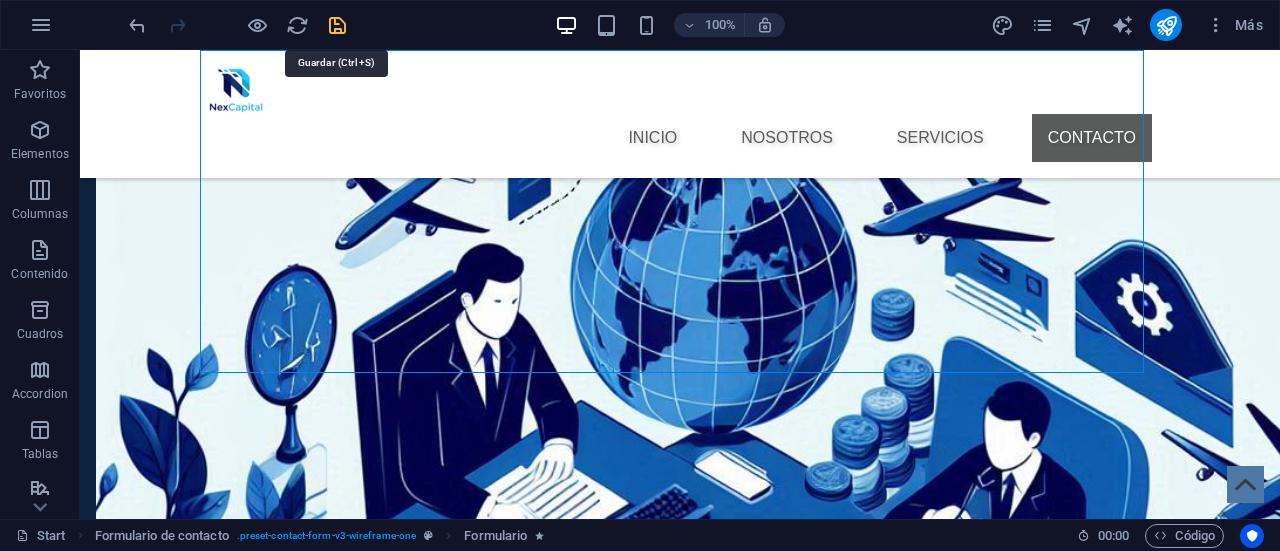 click at bounding box center [337, 25] 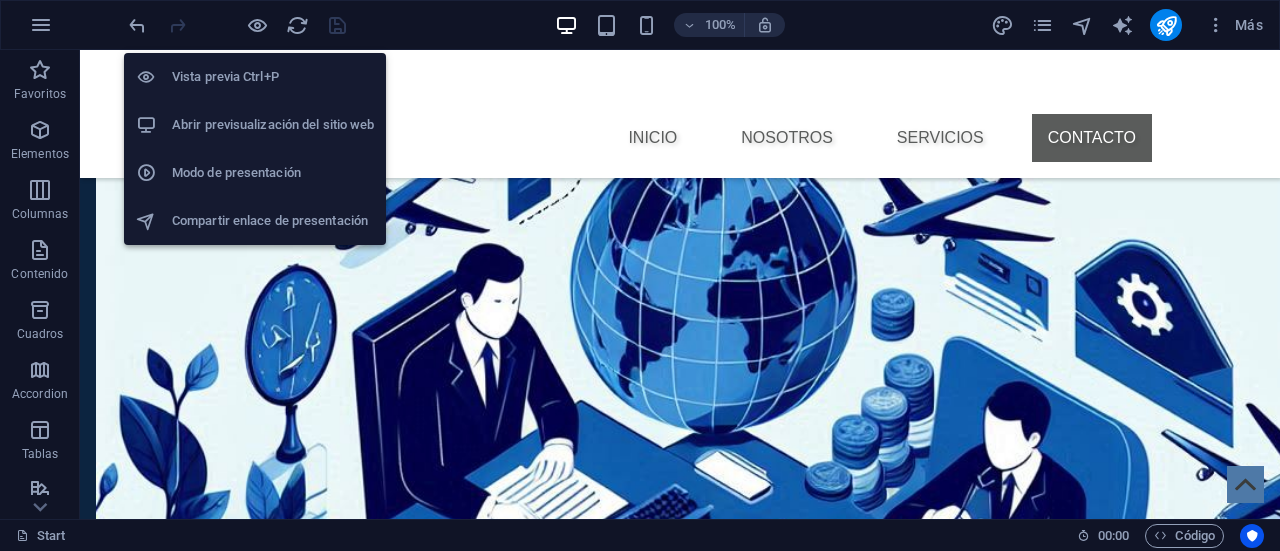 click on "Abrir previsualización del sitio web" at bounding box center (273, 125) 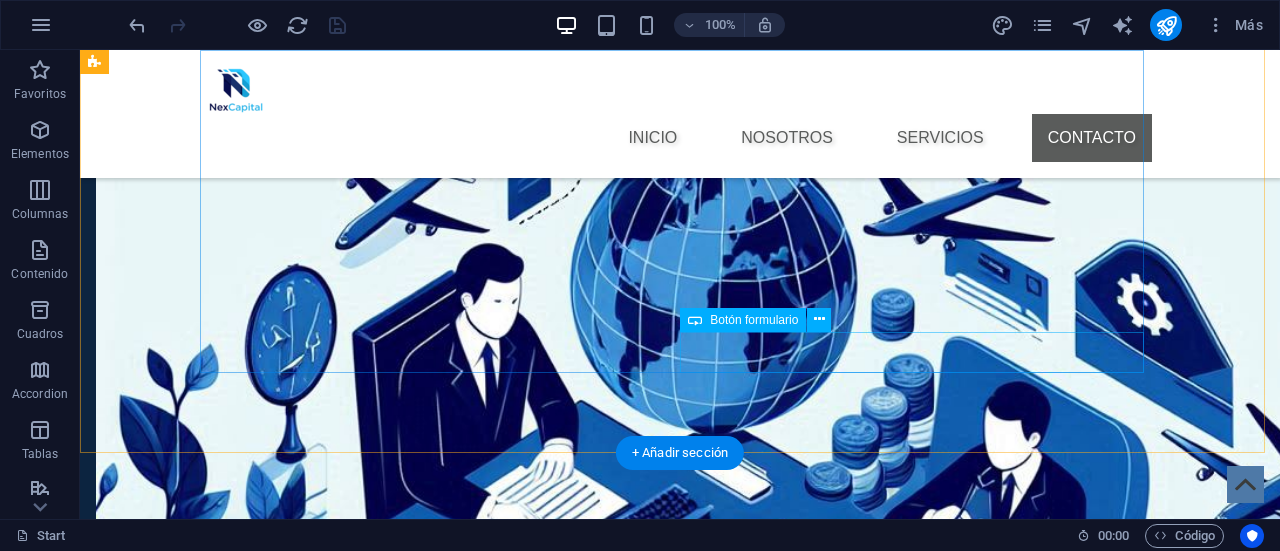 click on "Enviar" at bounding box center (920, 2432) 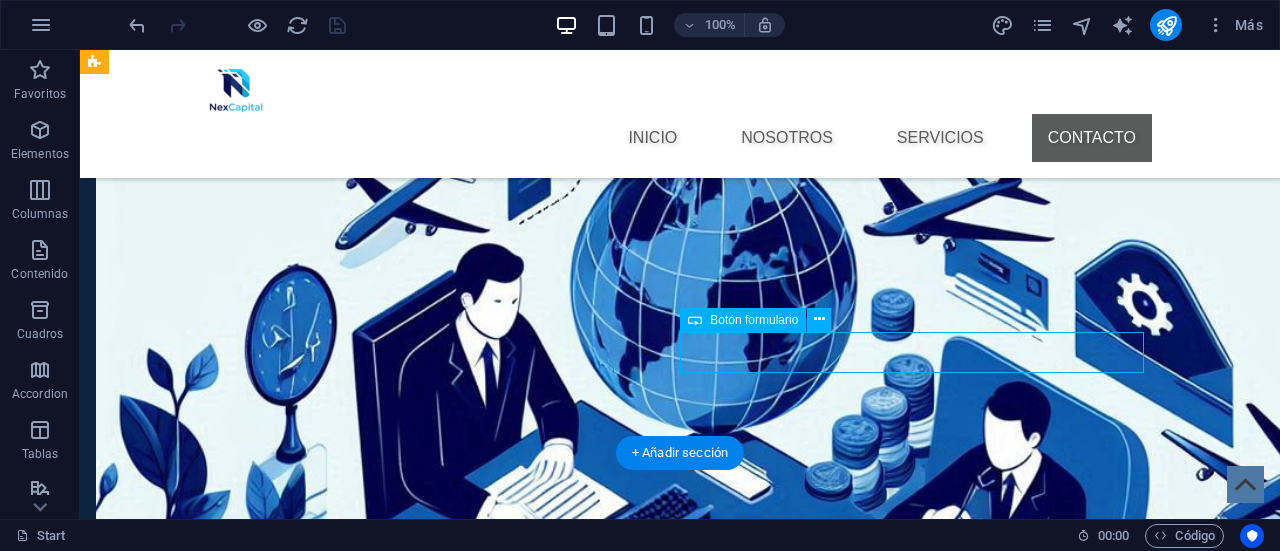 click on "Enviar" at bounding box center [920, 2432] 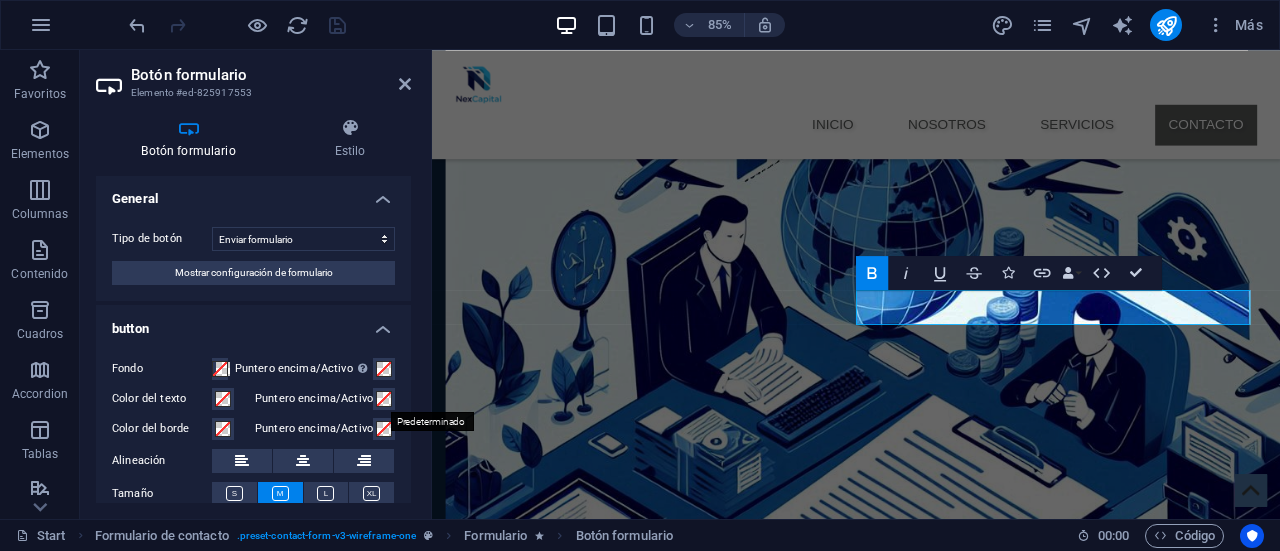 scroll, scrollTop: 0, scrollLeft: 0, axis: both 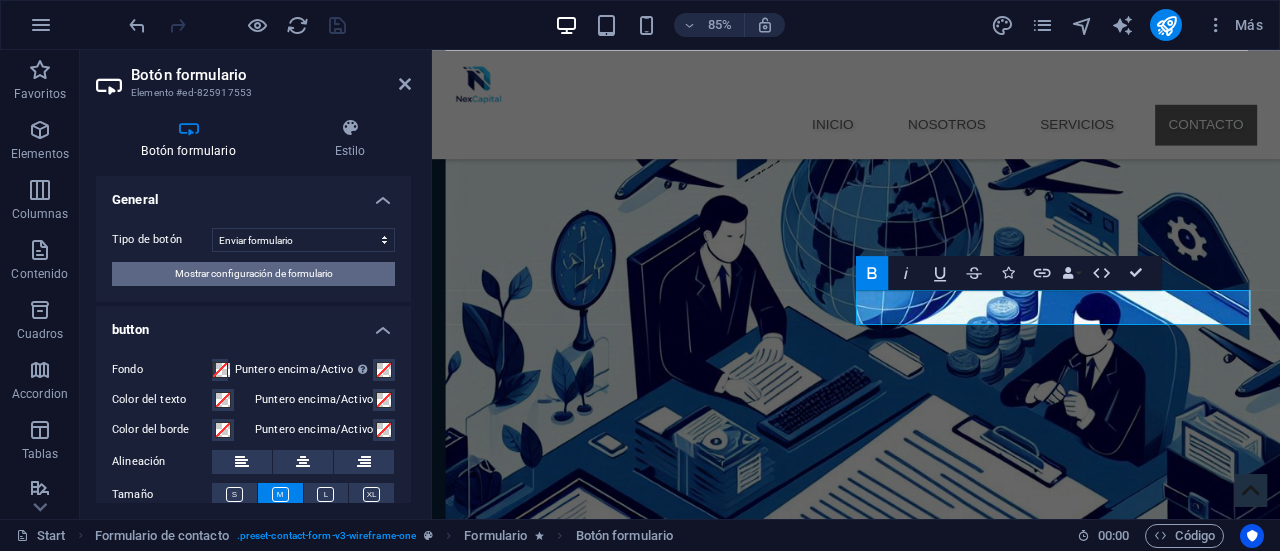 click on "Mostrar configuración de formulario" at bounding box center [254, 274] 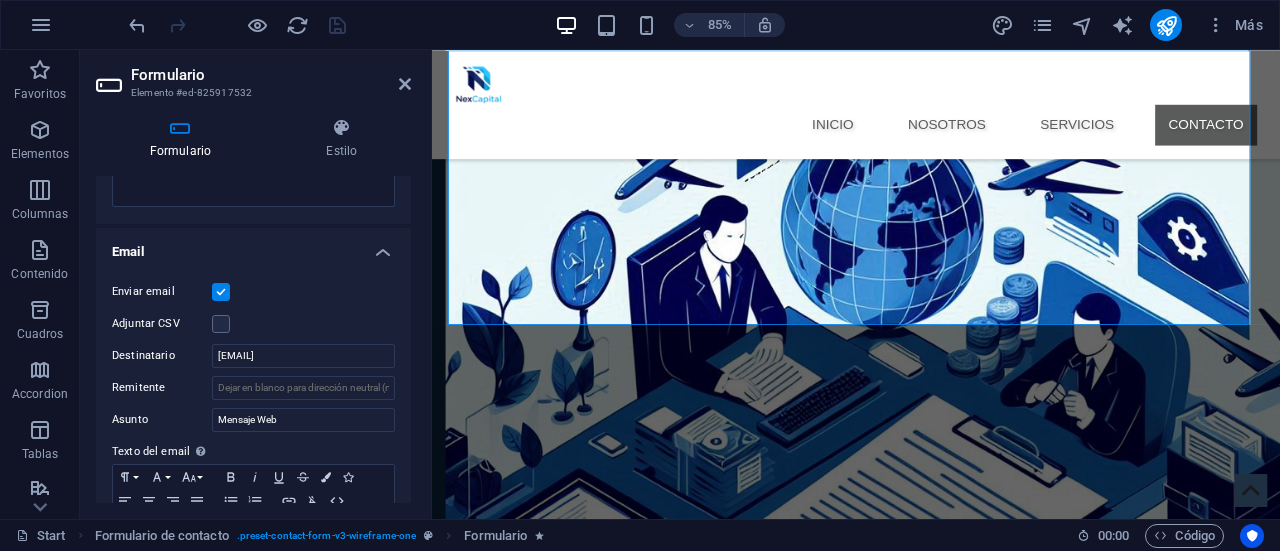 scroll, scrollTop: 475, scrollLeft: 0, axis: vertical 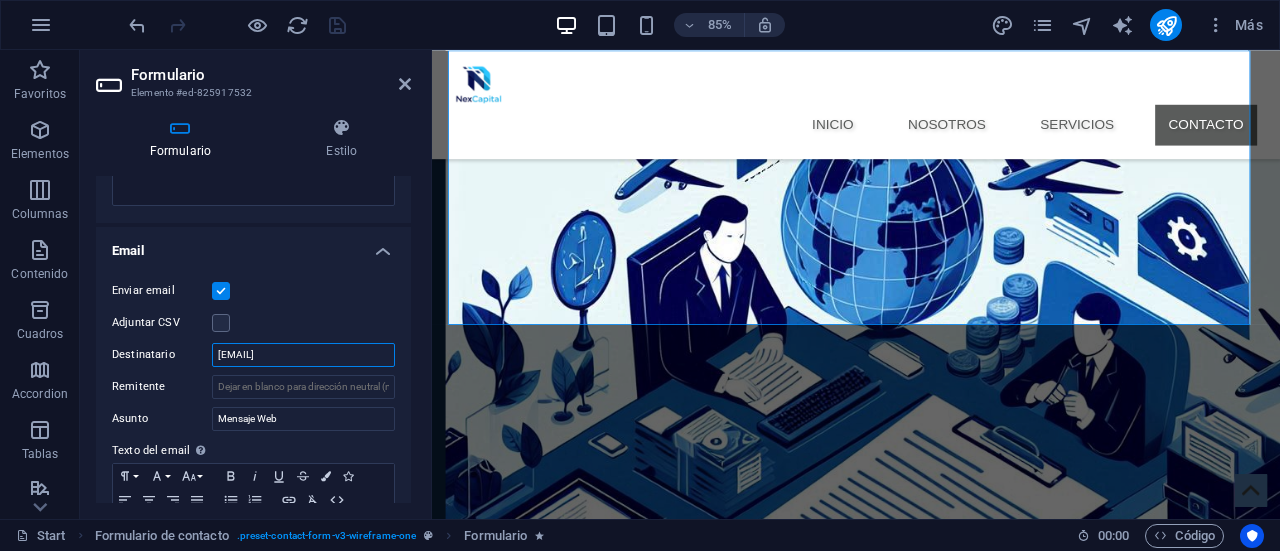 click on "[EMAIL]" at bounding box center [303, 355] 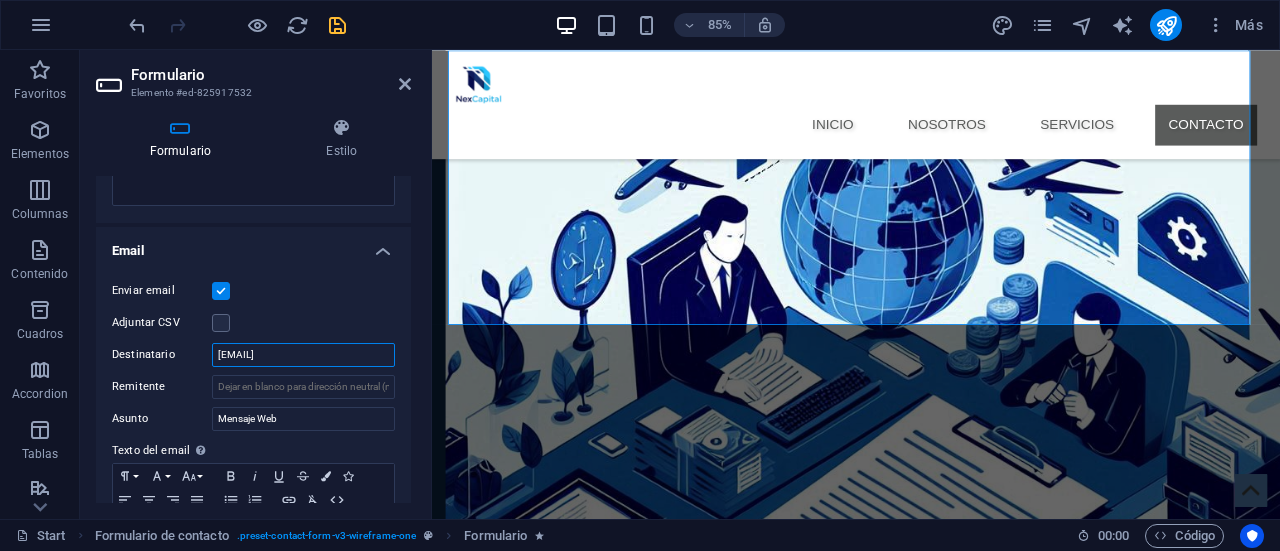 type on "[EMAIL]" 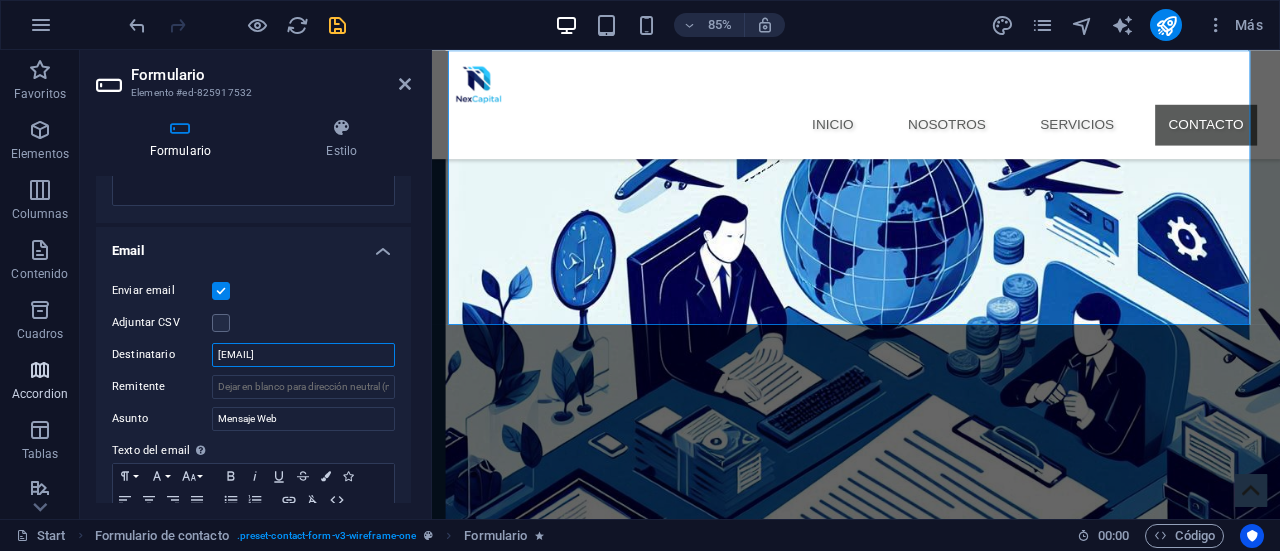 drag, startPoint x: 342, startPoint y: 353, endPoint x: 70, endPoint y: 395, distance: 275.22354 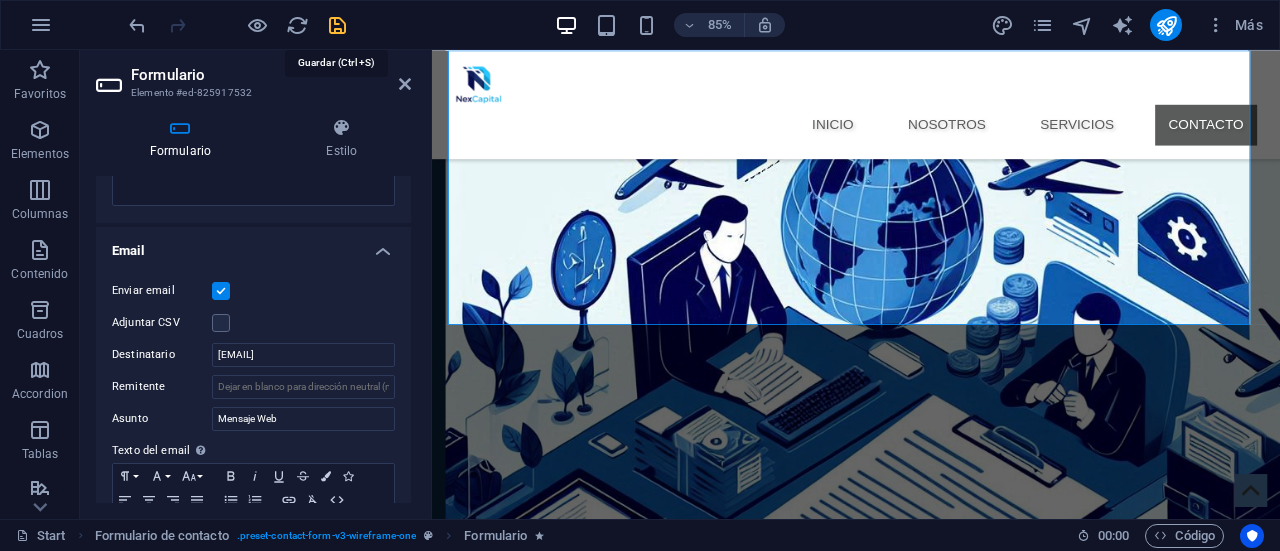 click at bounding box center (337, 25) 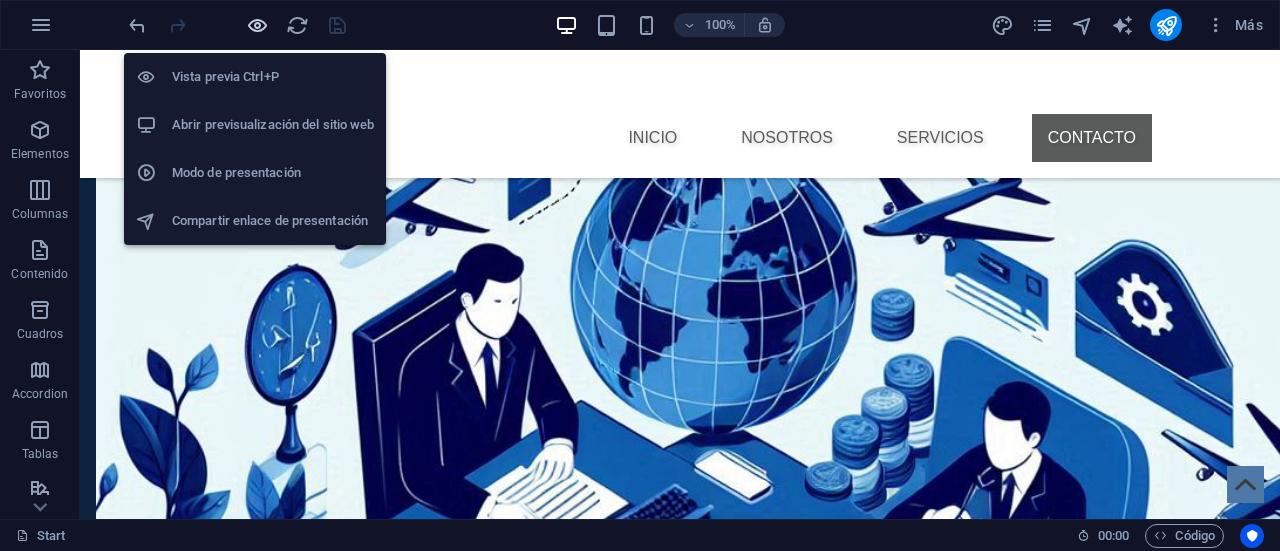 click at bounding box center [257, 25] 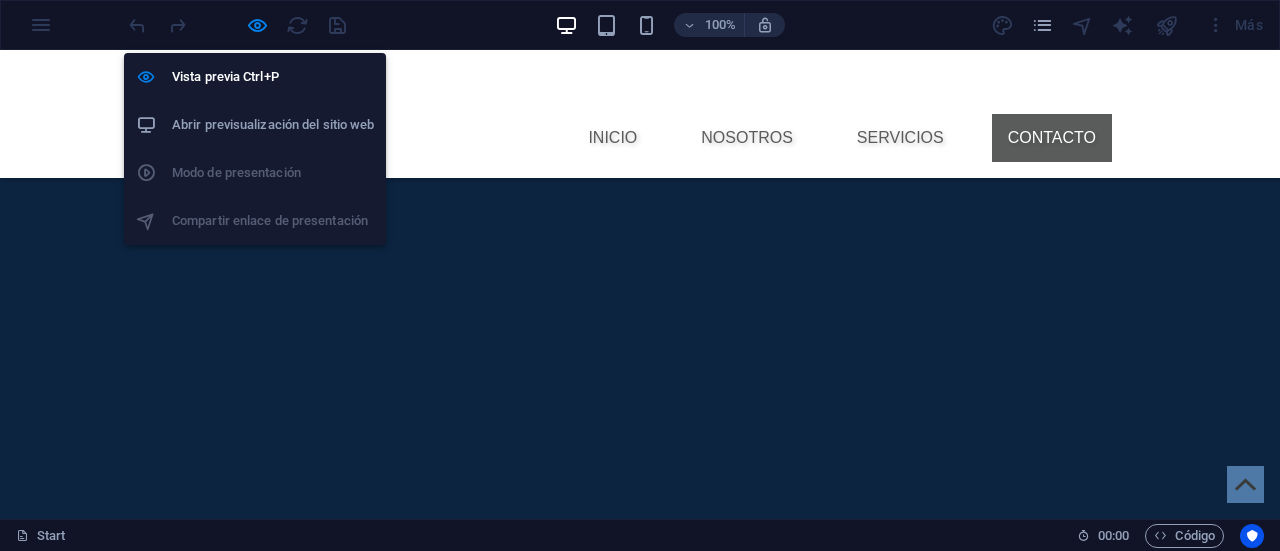 click on "Abrir previsualización del sitio web" at bounding box center (273, 125) 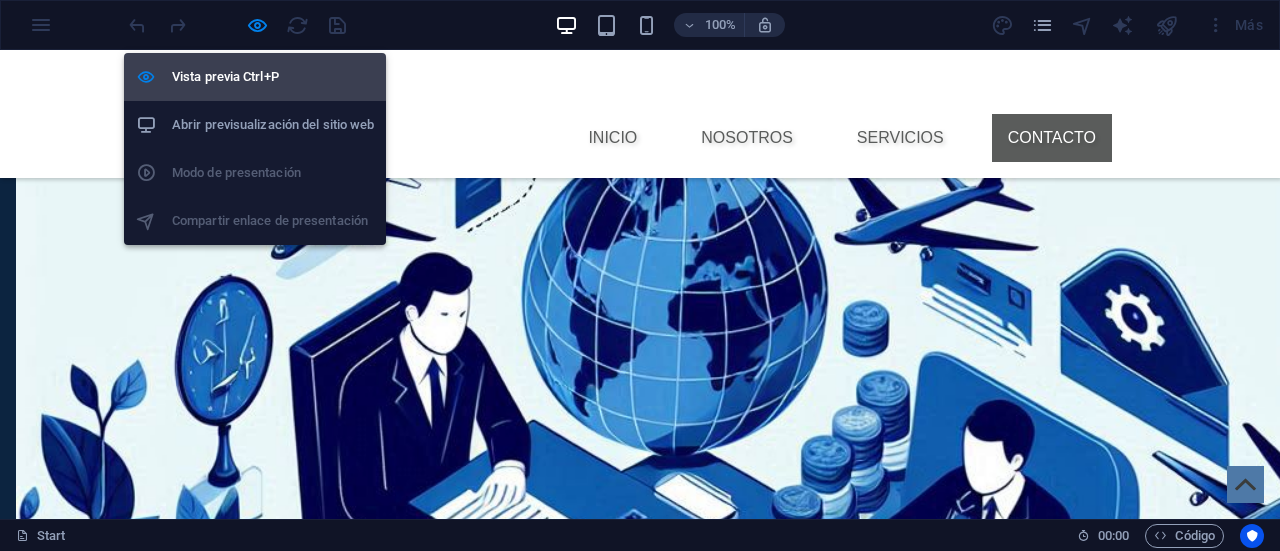 click on "Vista previa Ctrl+P" at bounding box center (273, 77) 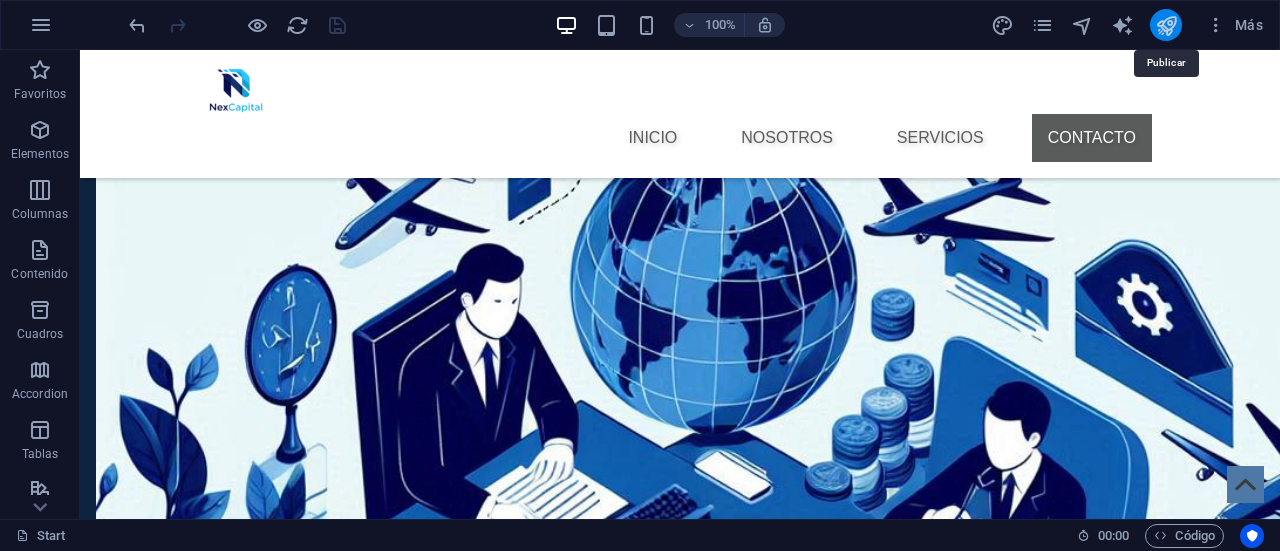click at bounding box center [1166, 25] 